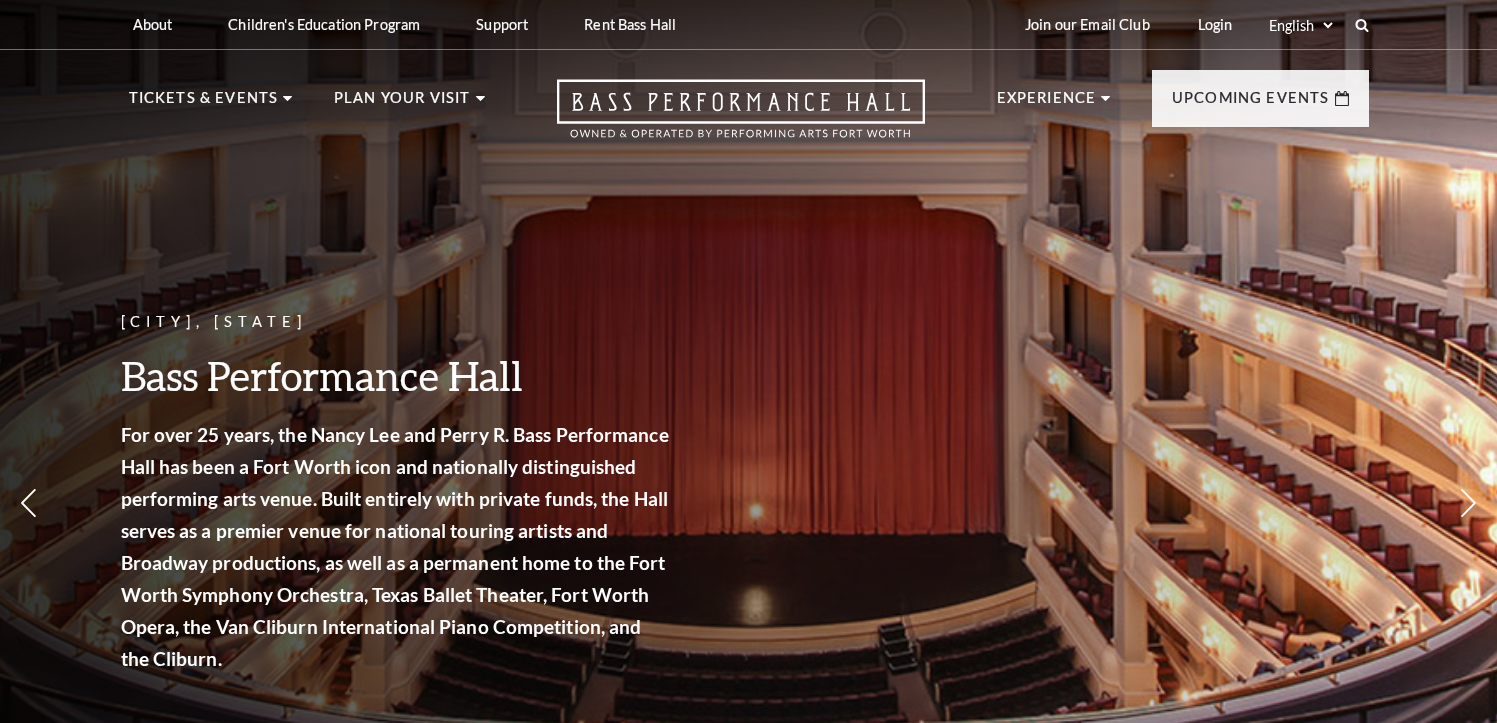 scroll, scrollTop: 0, scrollLeft: 0, axis: both 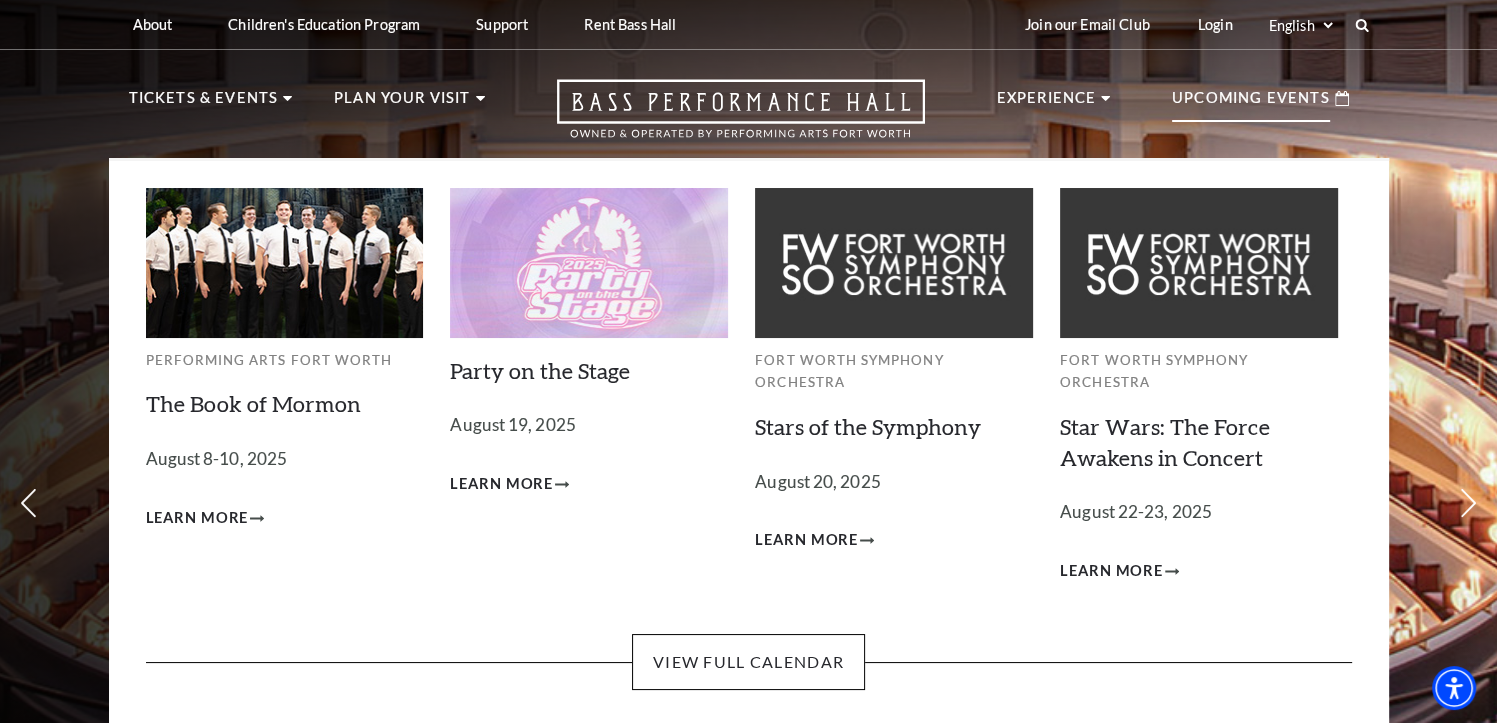 click on "Upcoming Events" at bounding box center [1251, 104] 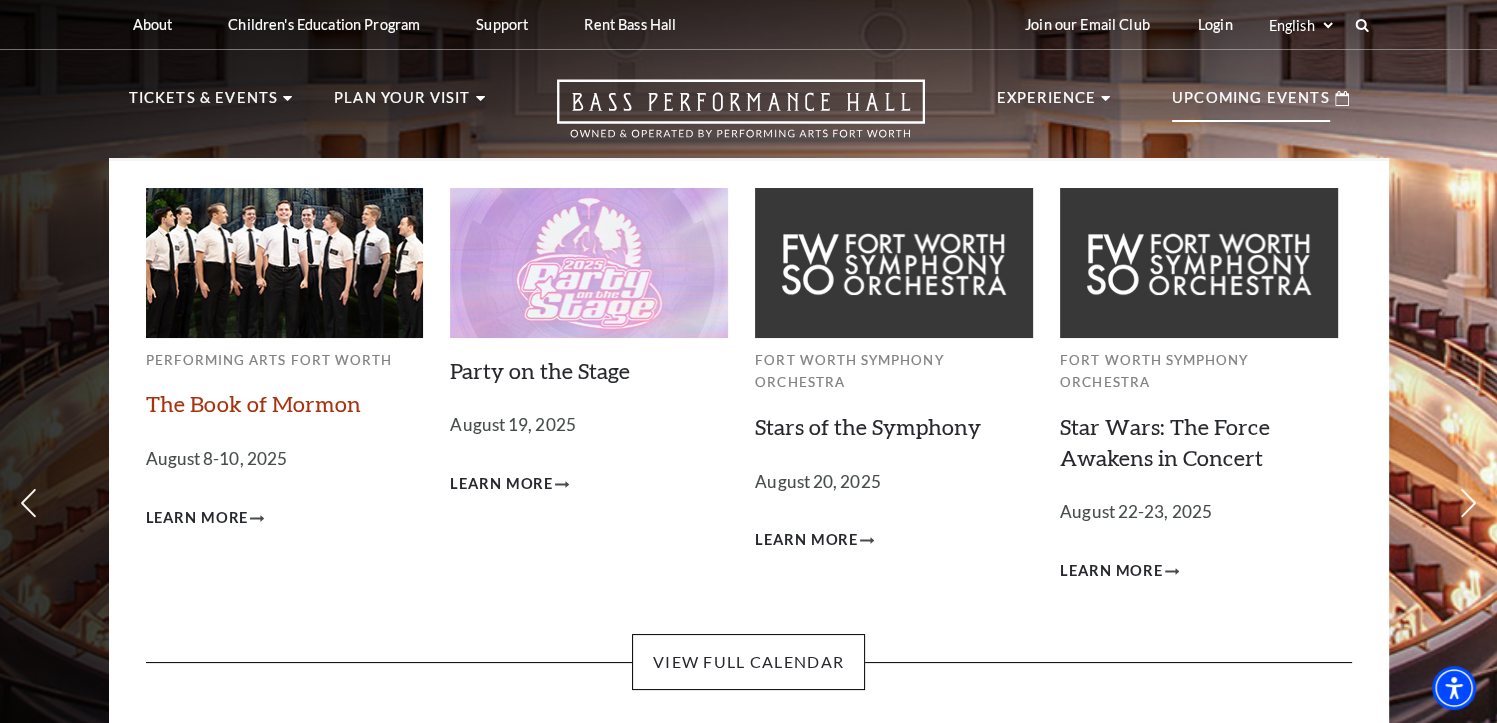 click on "The Book of Mormon" at bounding box center [253, 403] 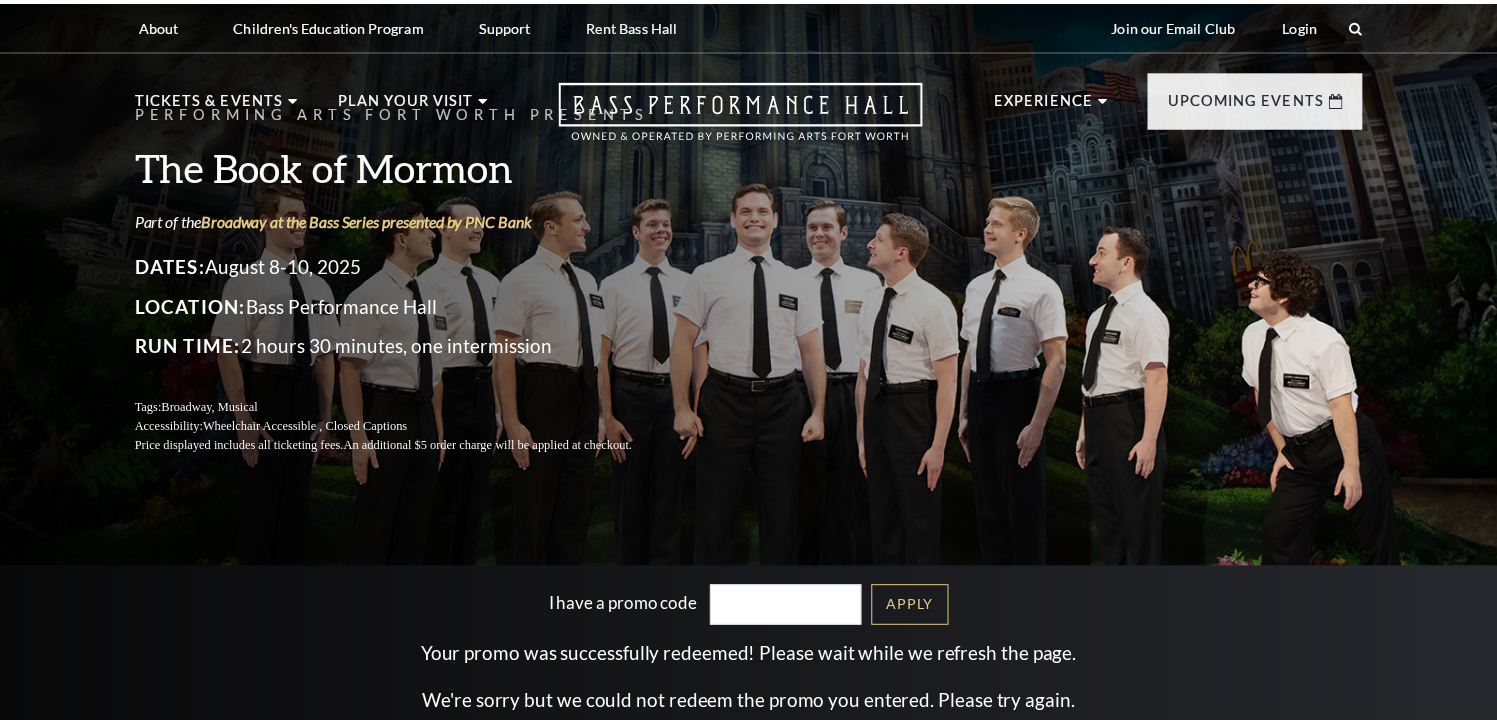 scroll, scrollTop: 0, scrollLeft: 0, axis: both 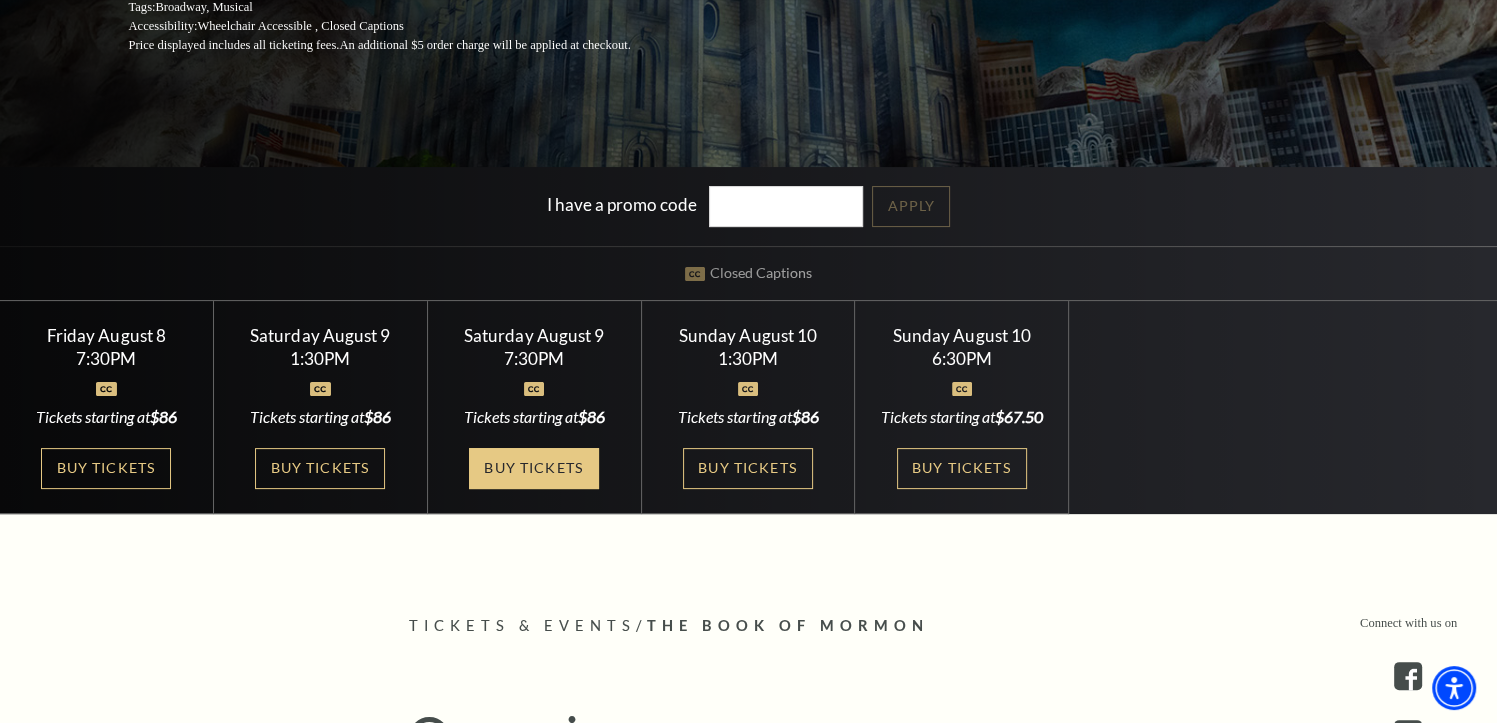 click on "Buy Tickets" at bounding box center (534, 468) 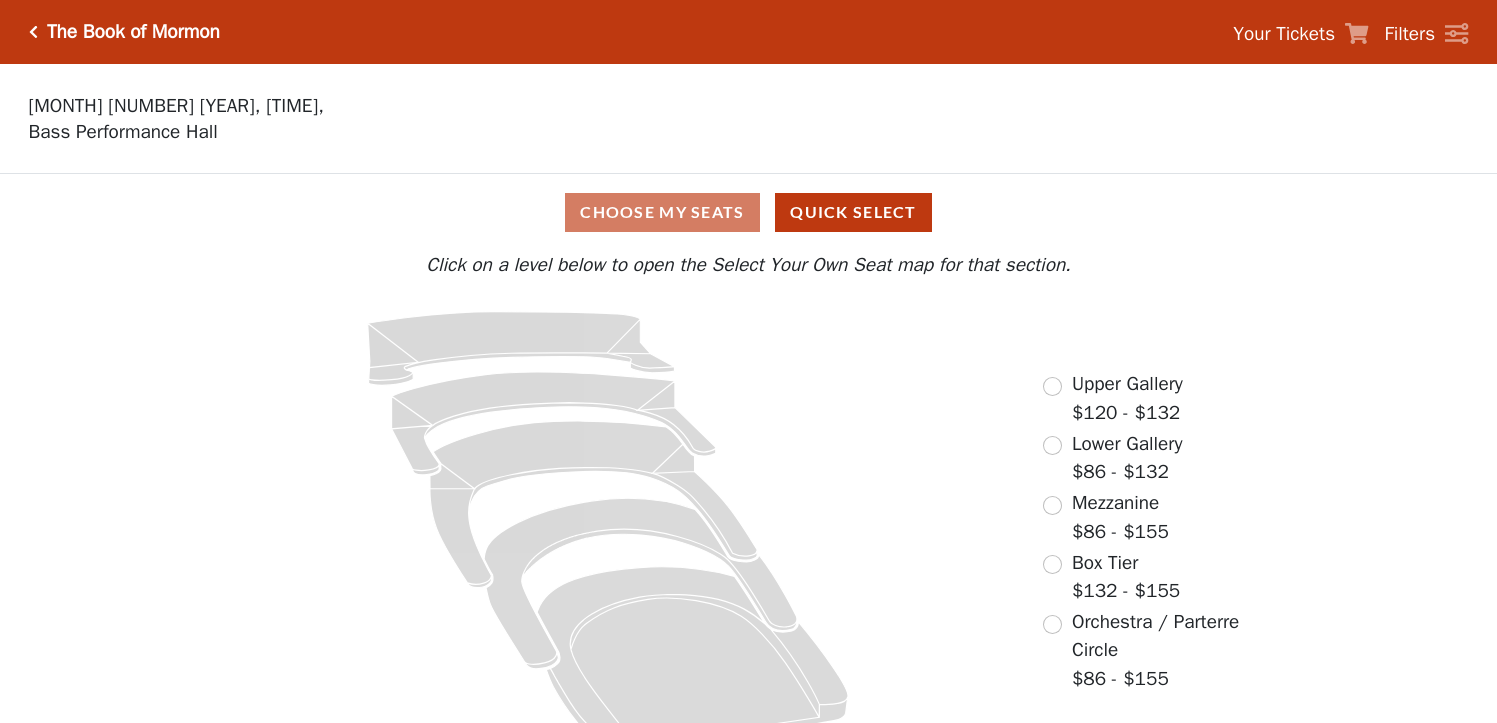 scroll, scrollTop: 0, scrollLeft: 0, axis: both 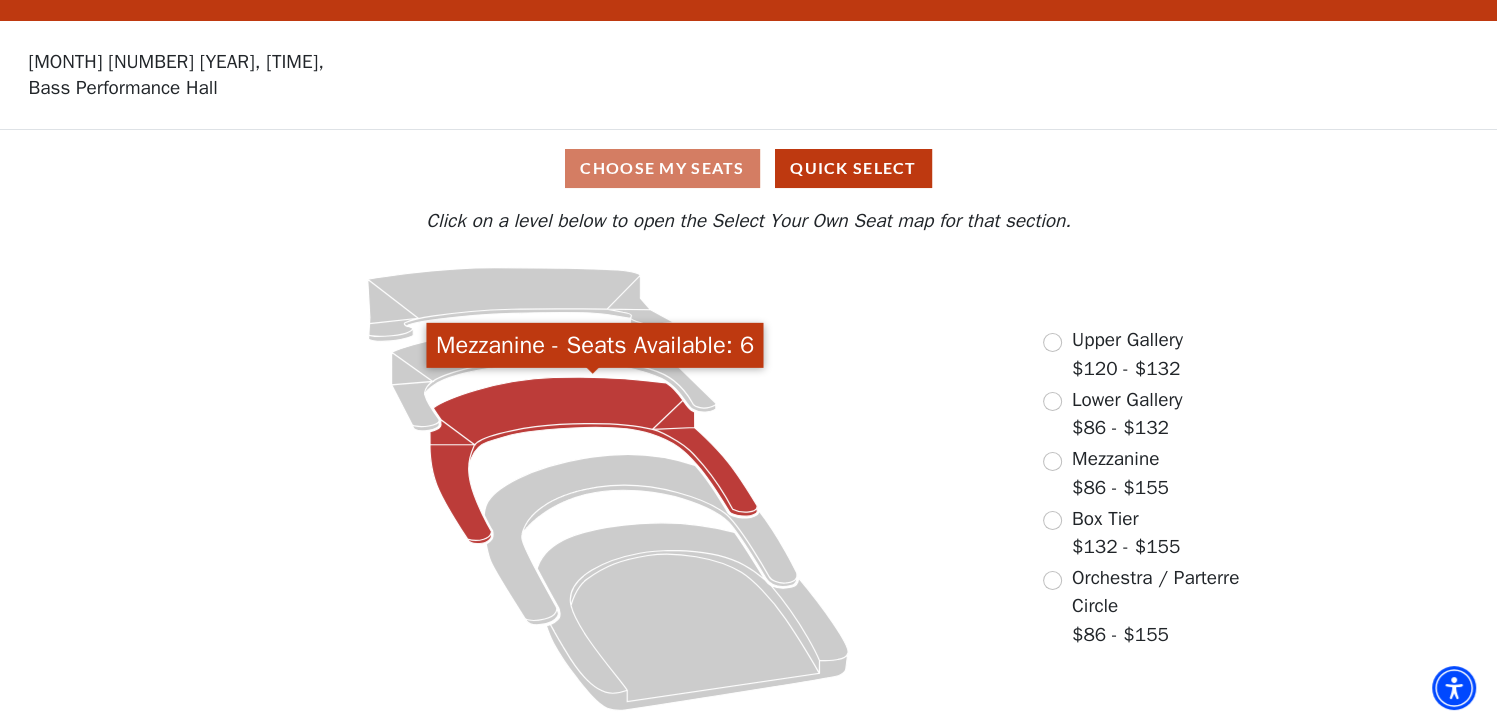 click 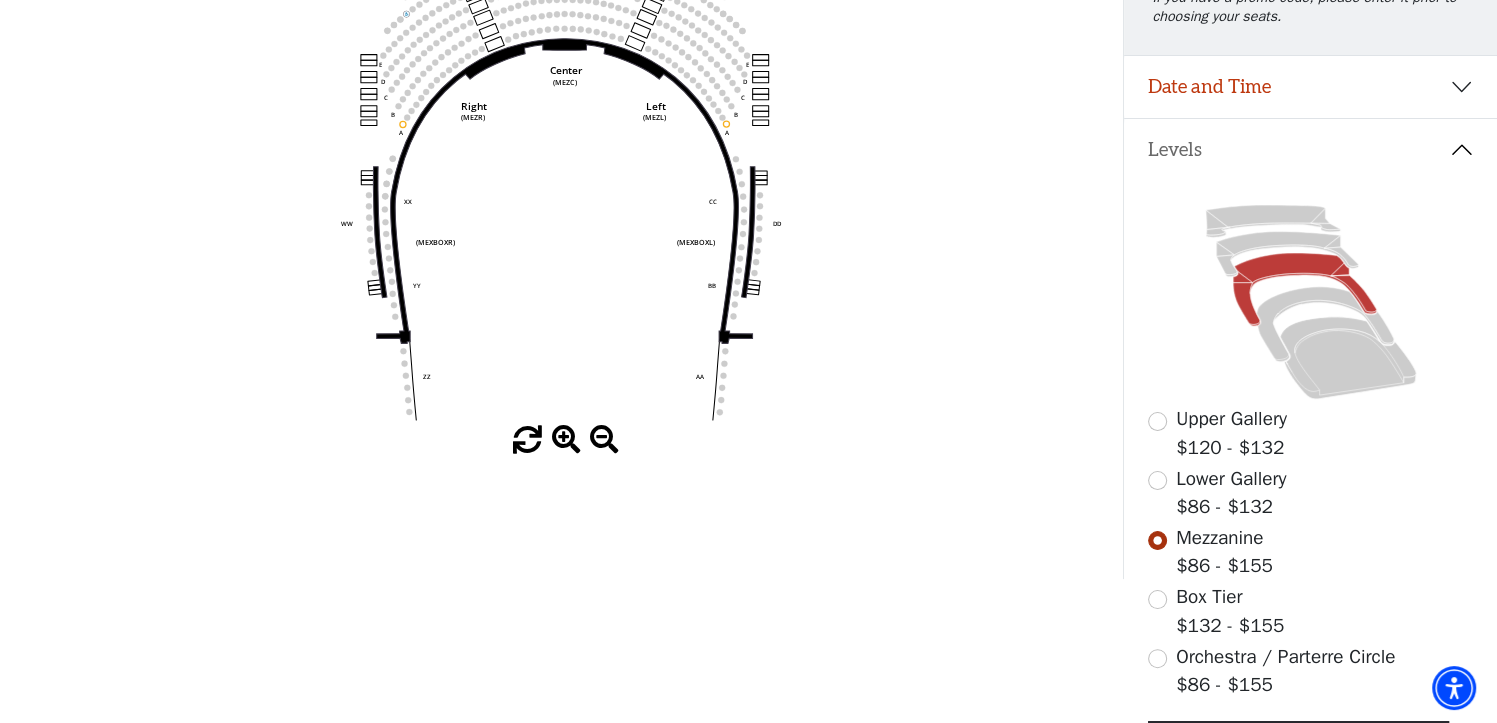 scroll, scrollTop: 0, scrollLeft: 0, axis: both 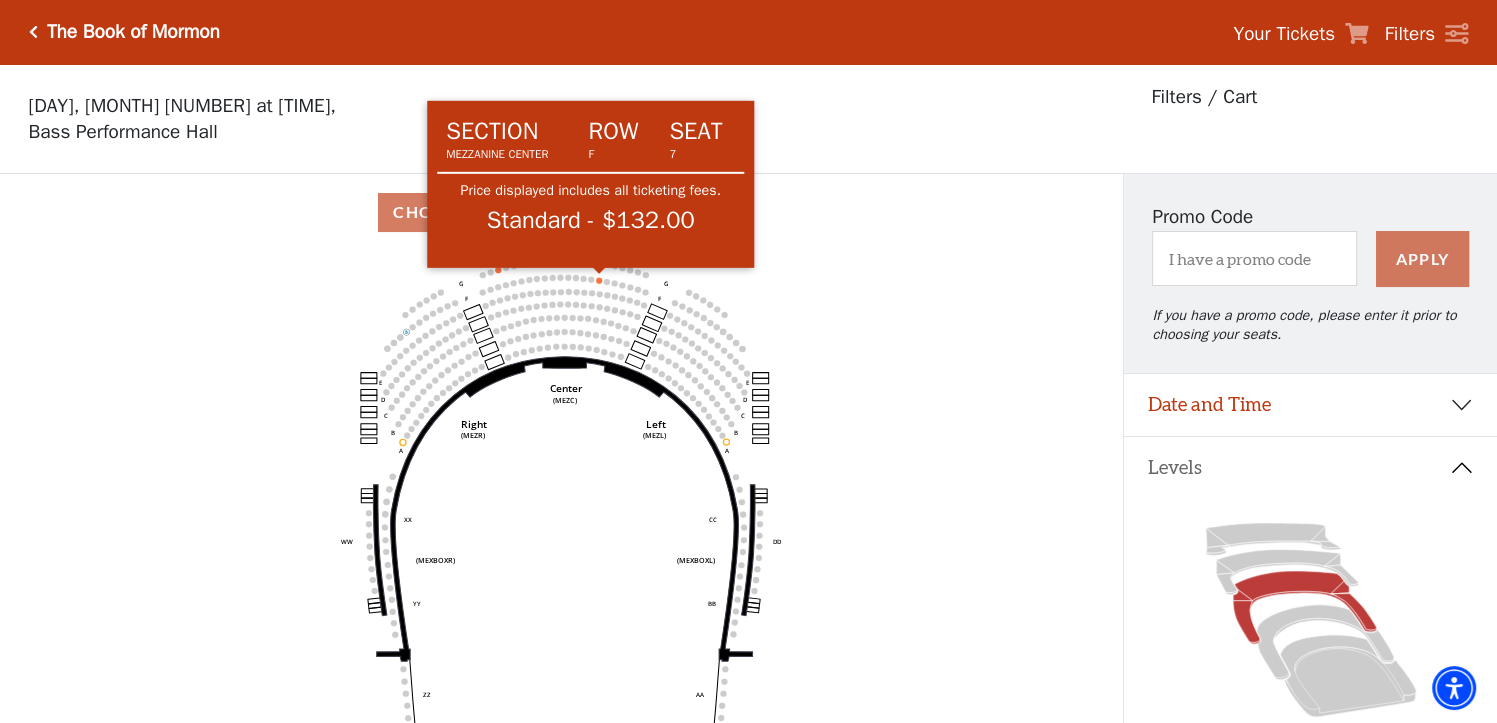 click 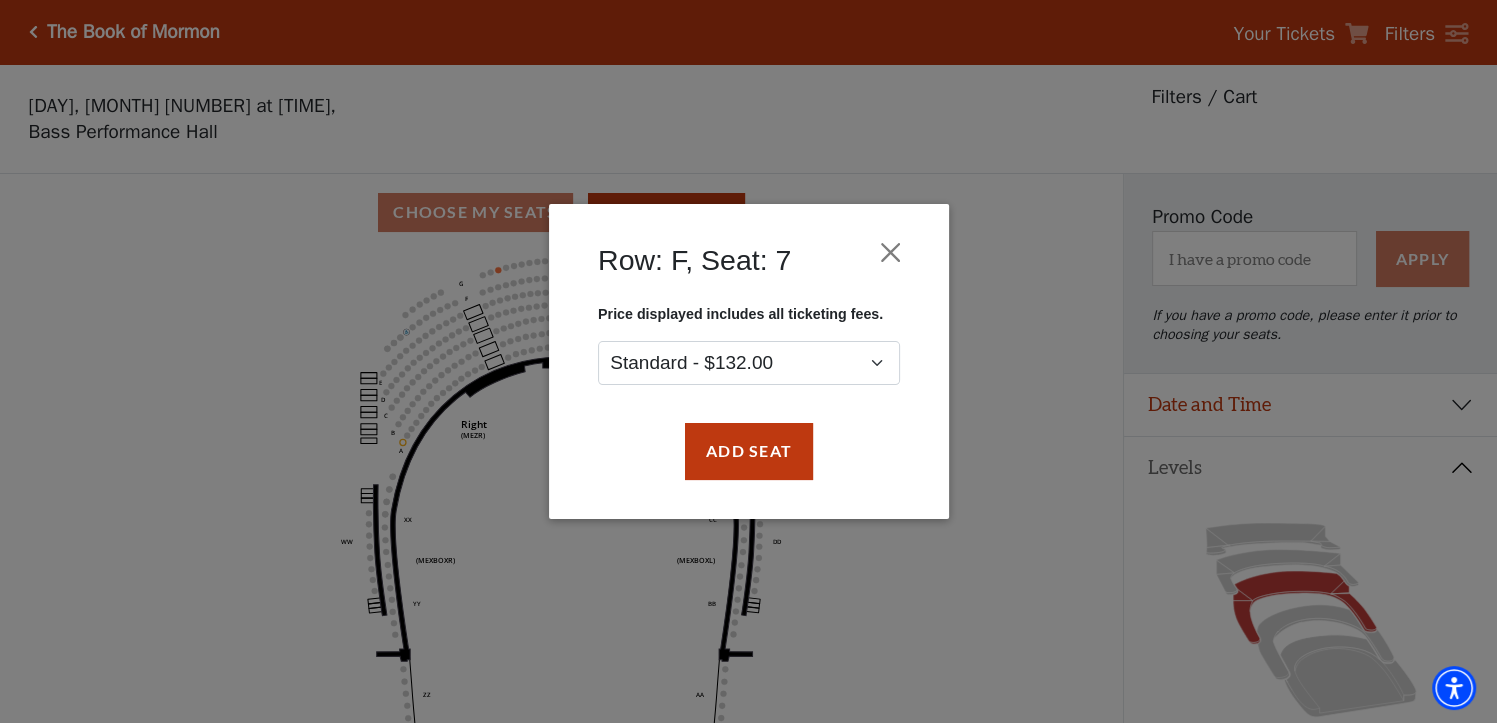 click on "Row: F, Seat: 7" at bounding box center (749, 265) 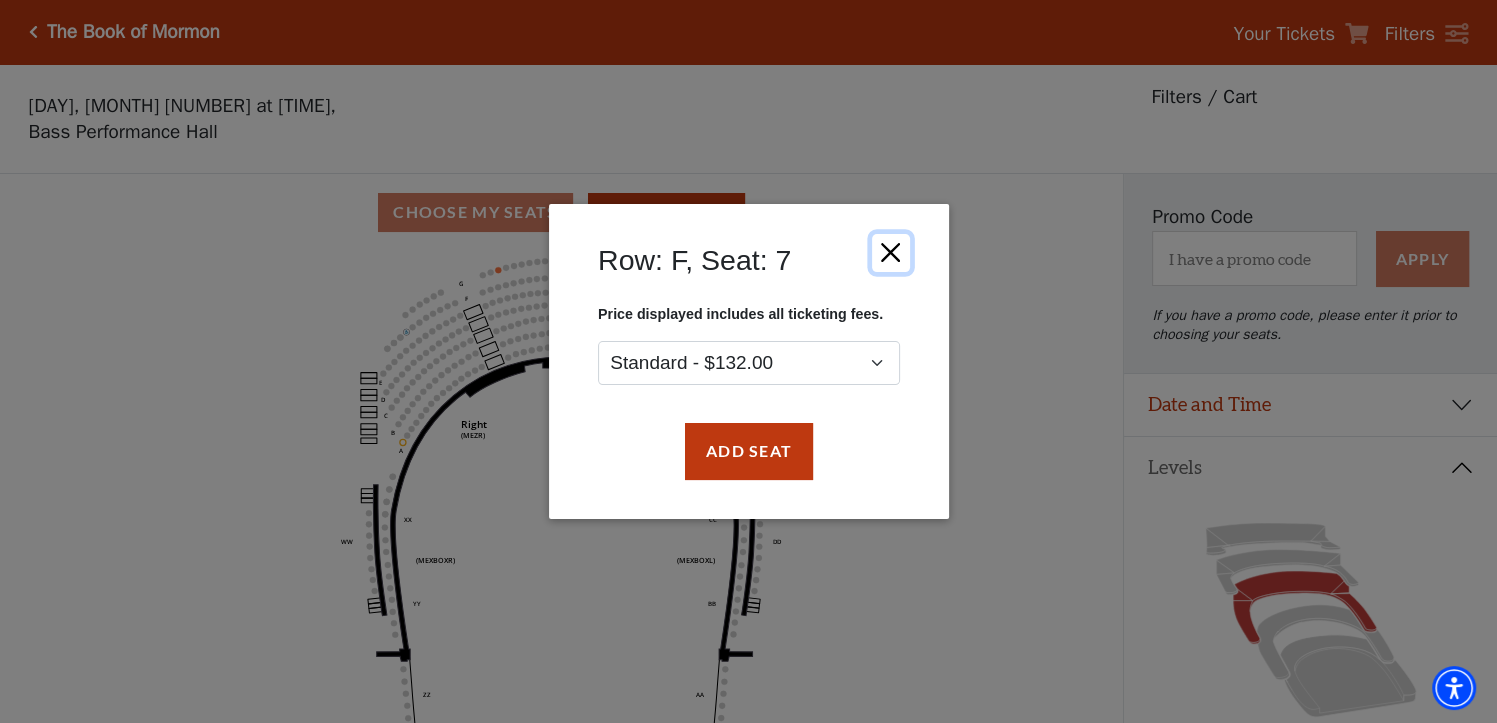 click at bounding box center [890, 253] 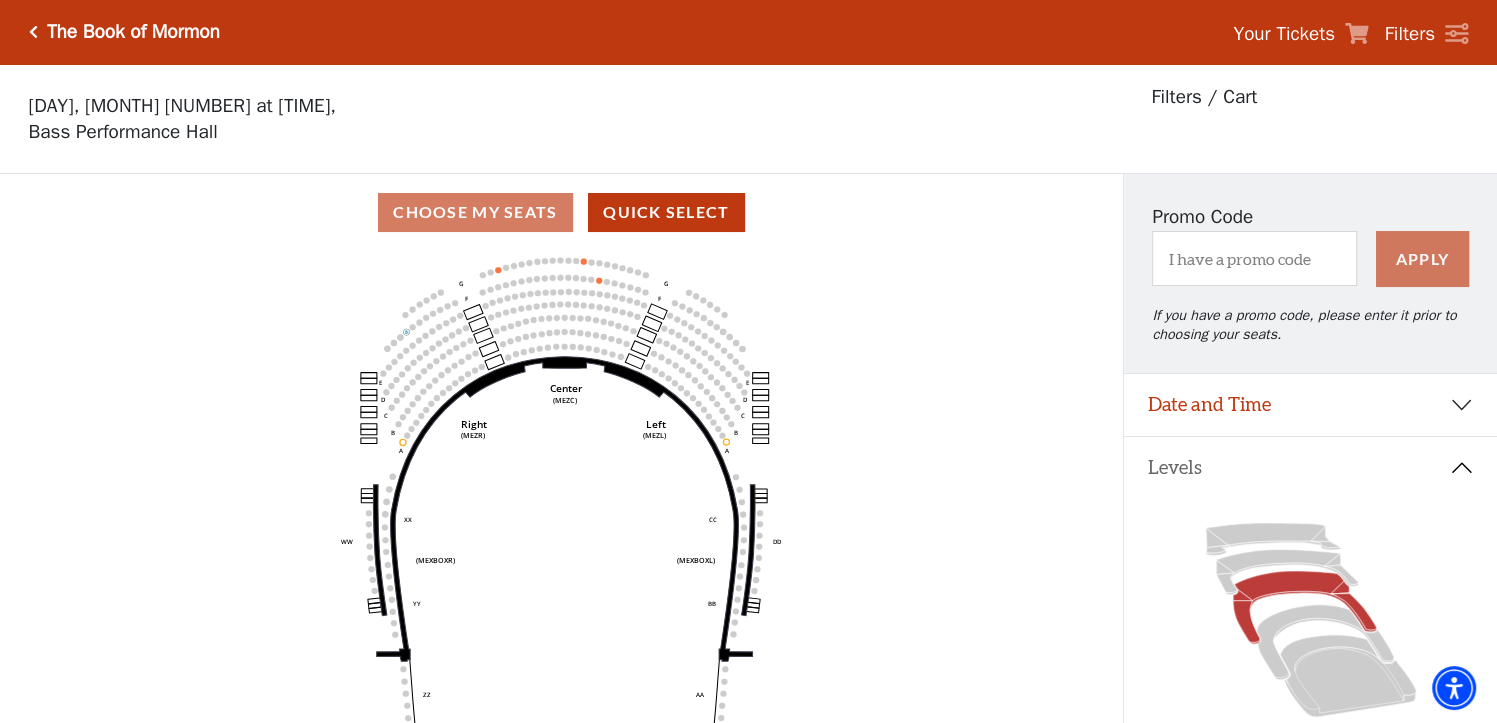 click at bounding box center (33, 32) 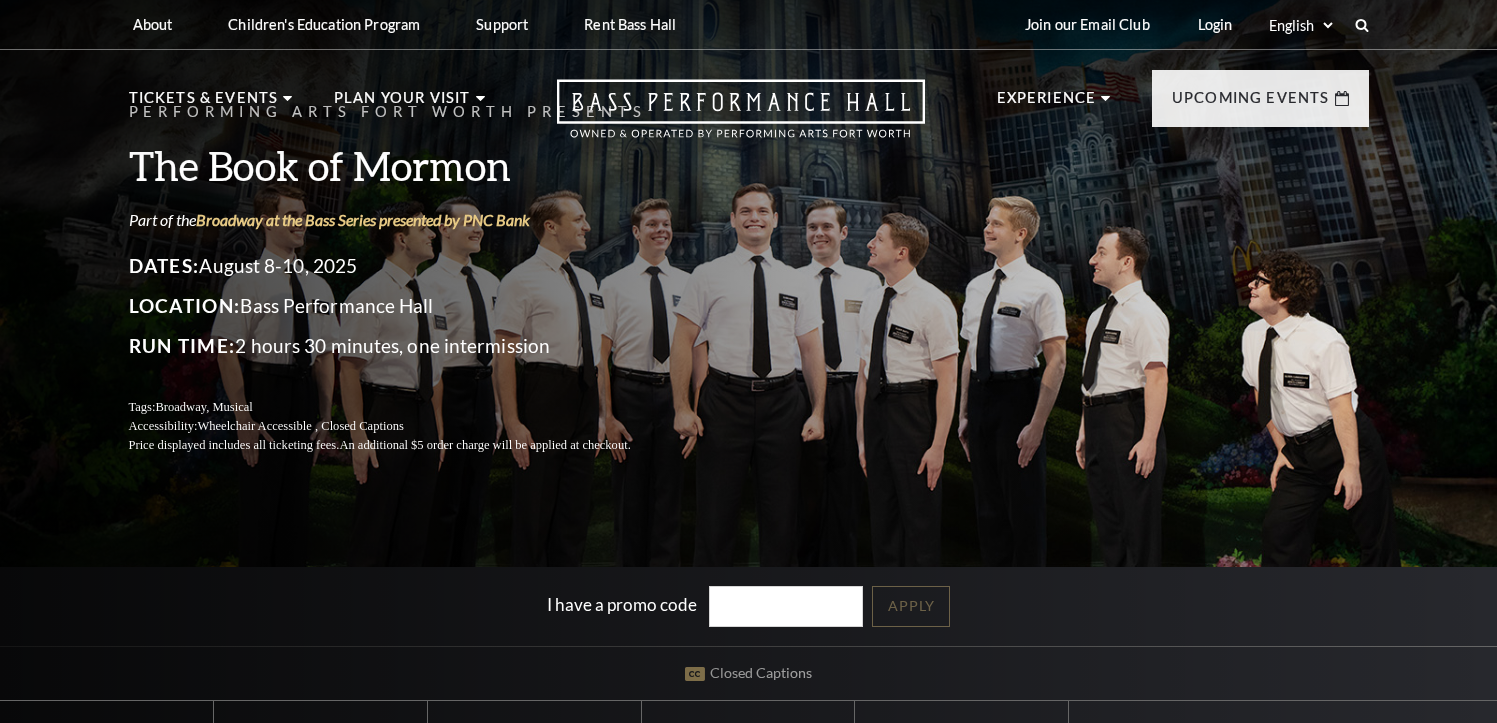 scroll, scrollTop: 0, scrollLeft: 0, axis: both 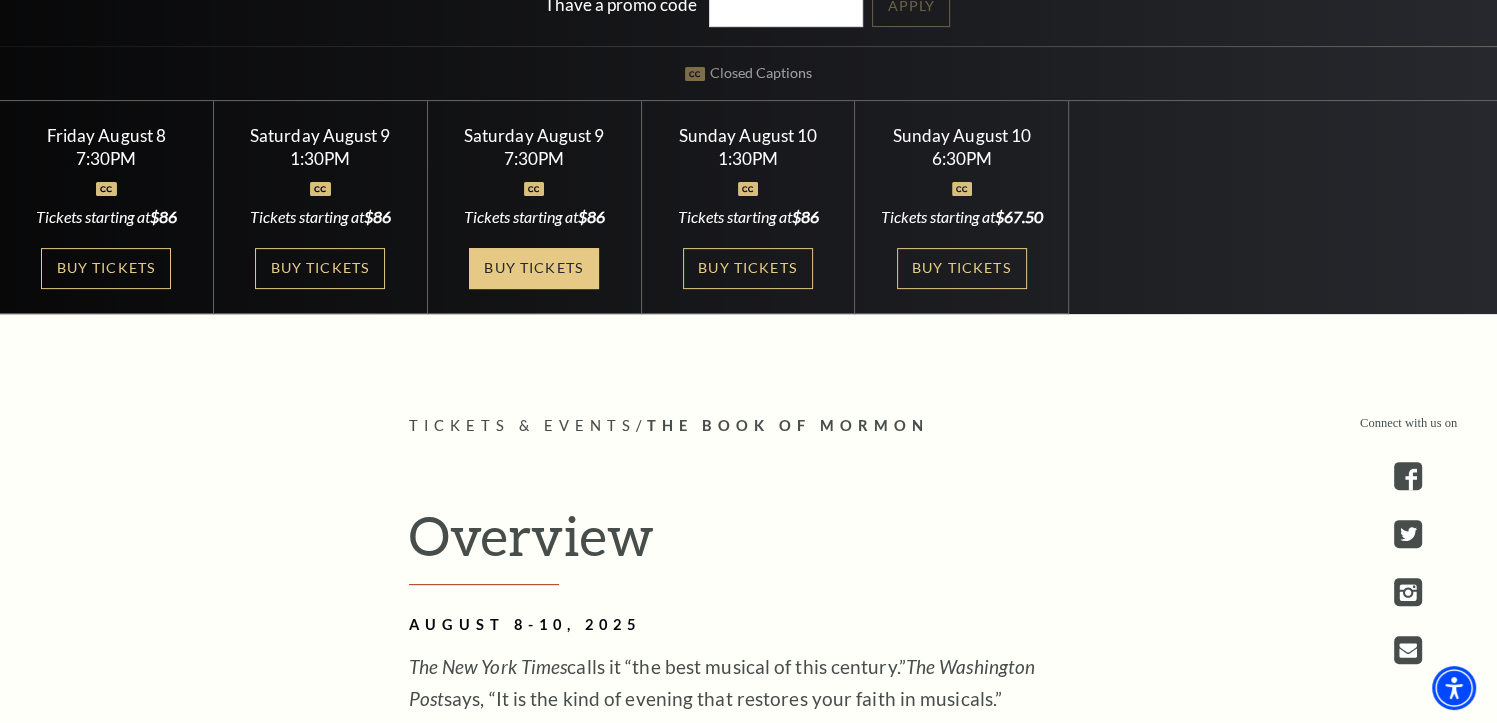 click on "Buy Tickets" at bounding box center (534, 268) 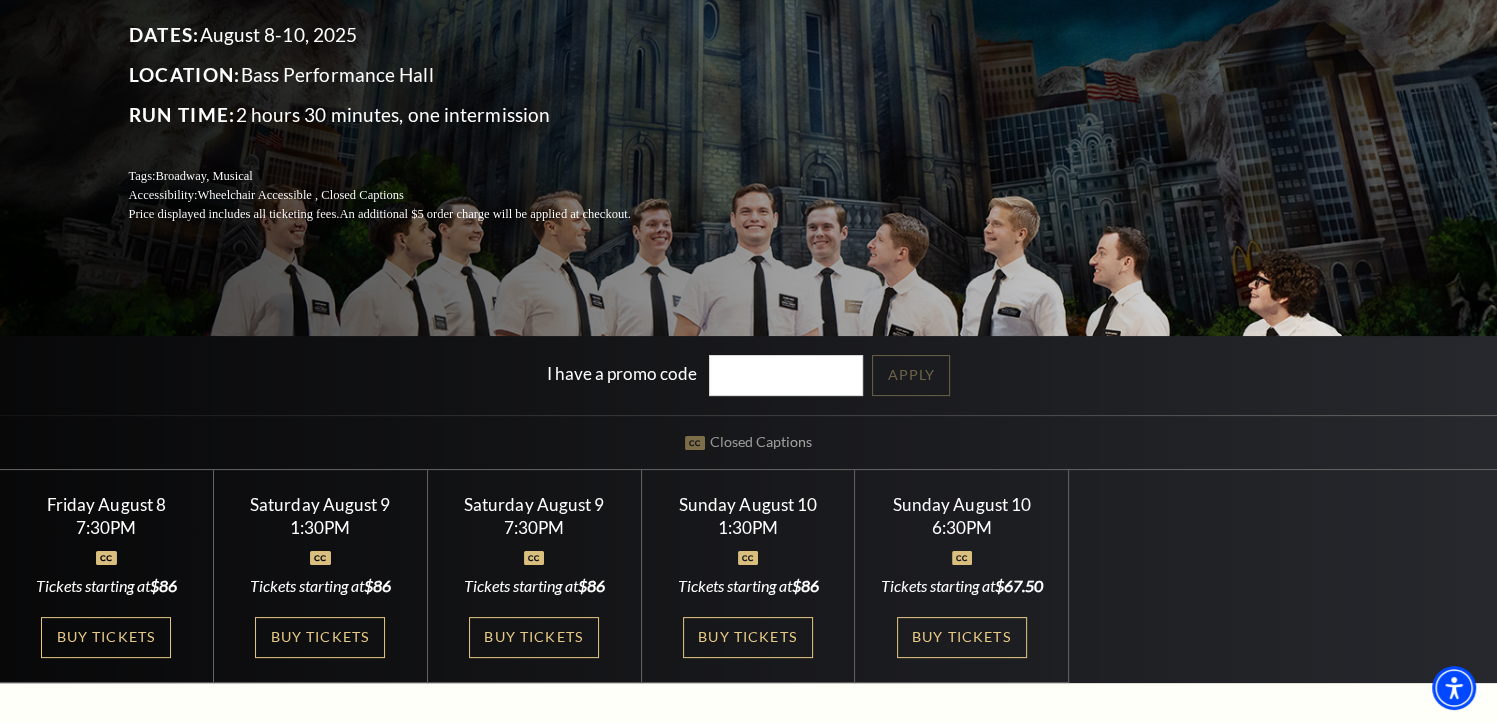 scroll, scrollTop: 400, scrollLeft: 0, axis: vertical 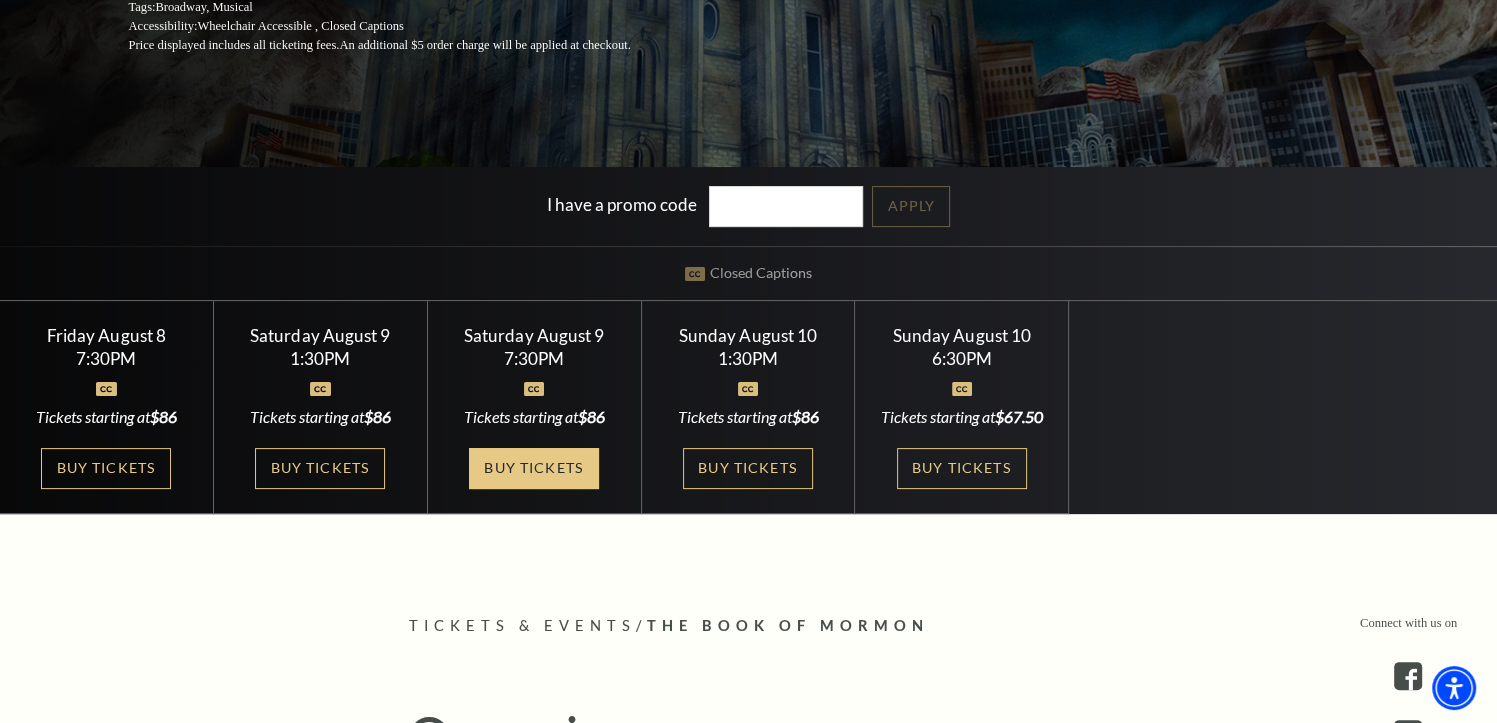 click on "Buy Tickets" at bounding box center (534, 468) 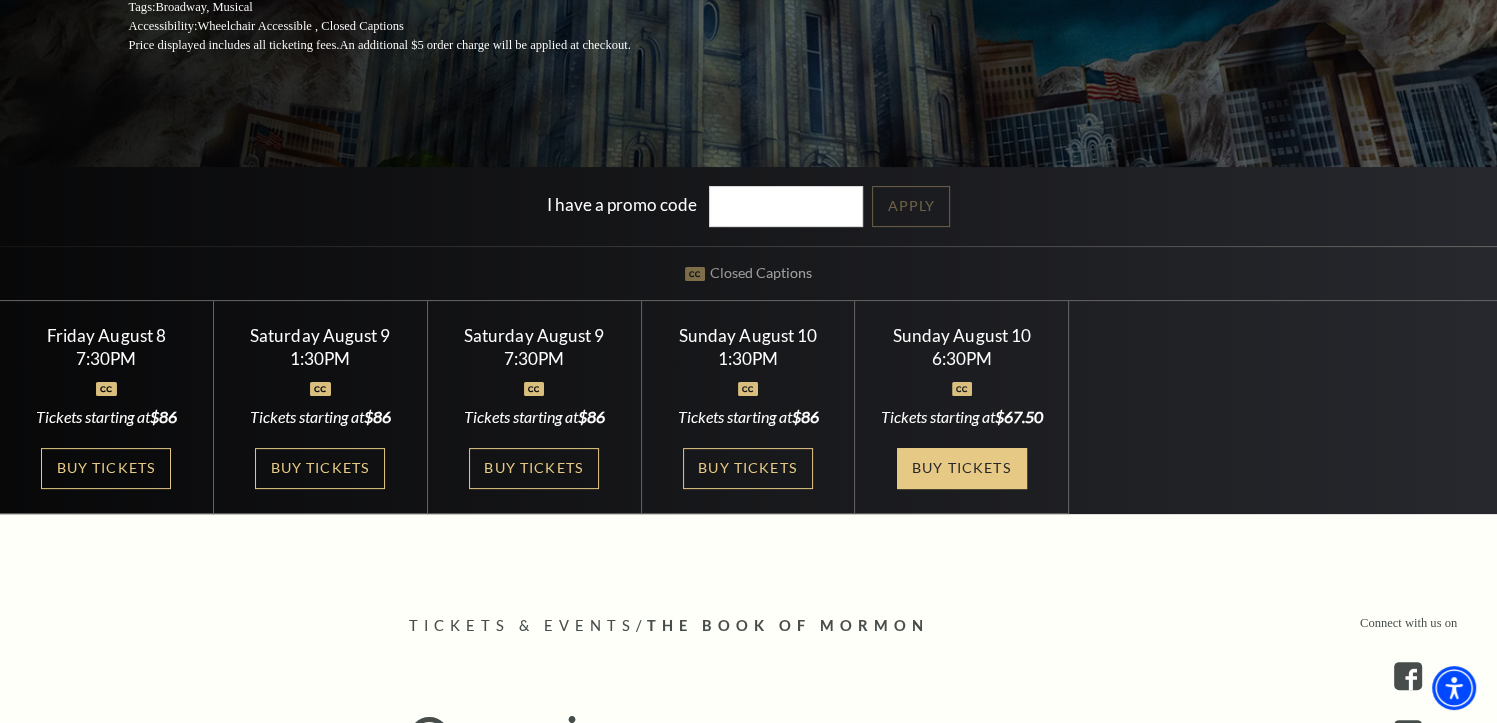 click on "Buy Tickets" at bounding box center (962, 468) 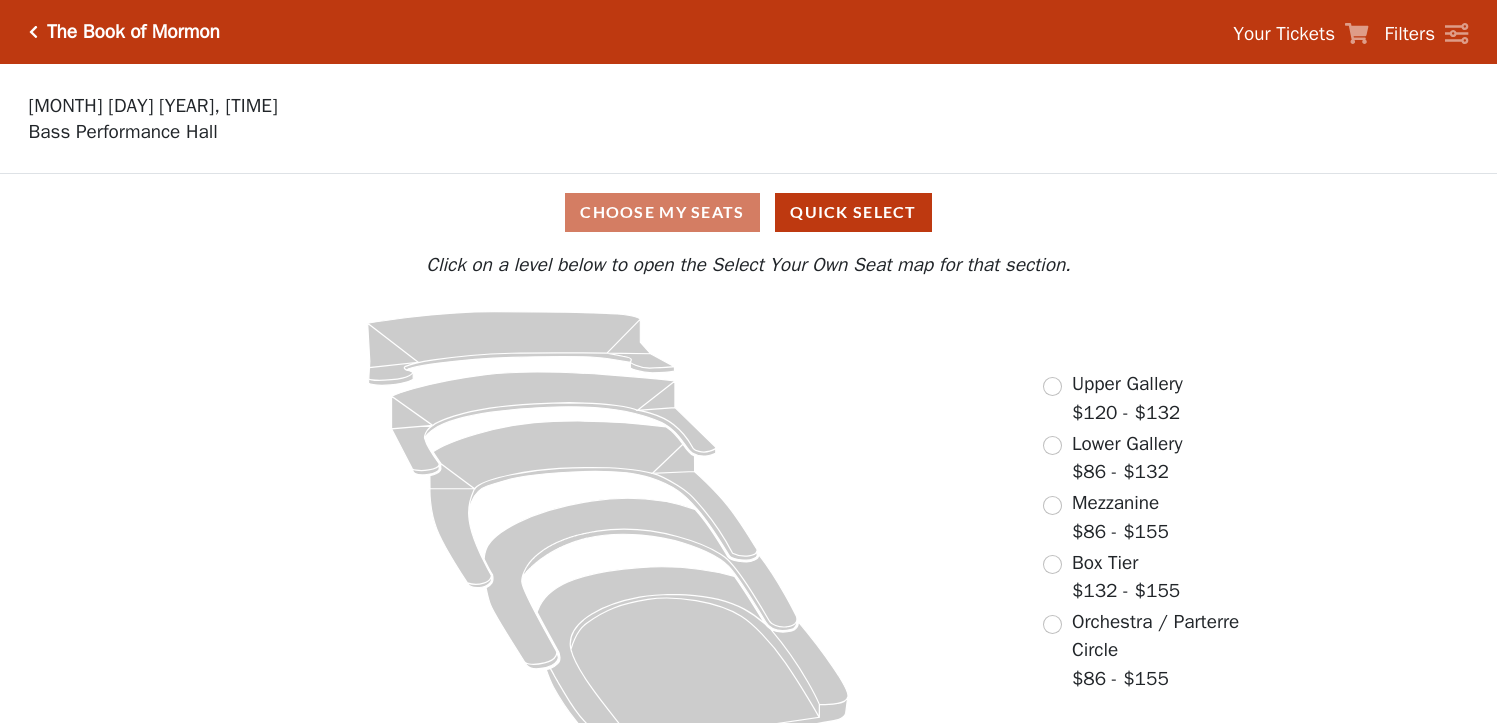 scroll, scrollTop: 0, scrollLeft: 0, axis: both 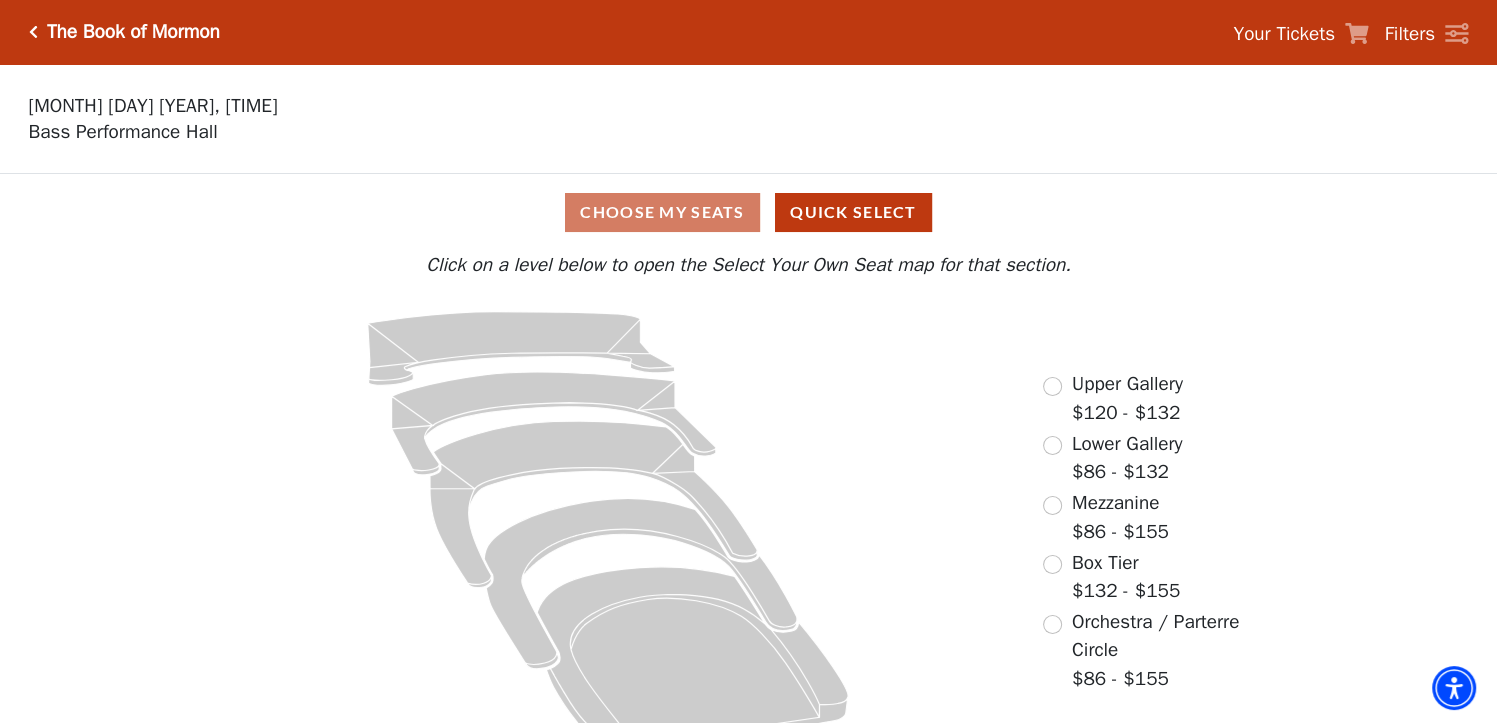click on "Filters" at bounding box center [1410, 34] 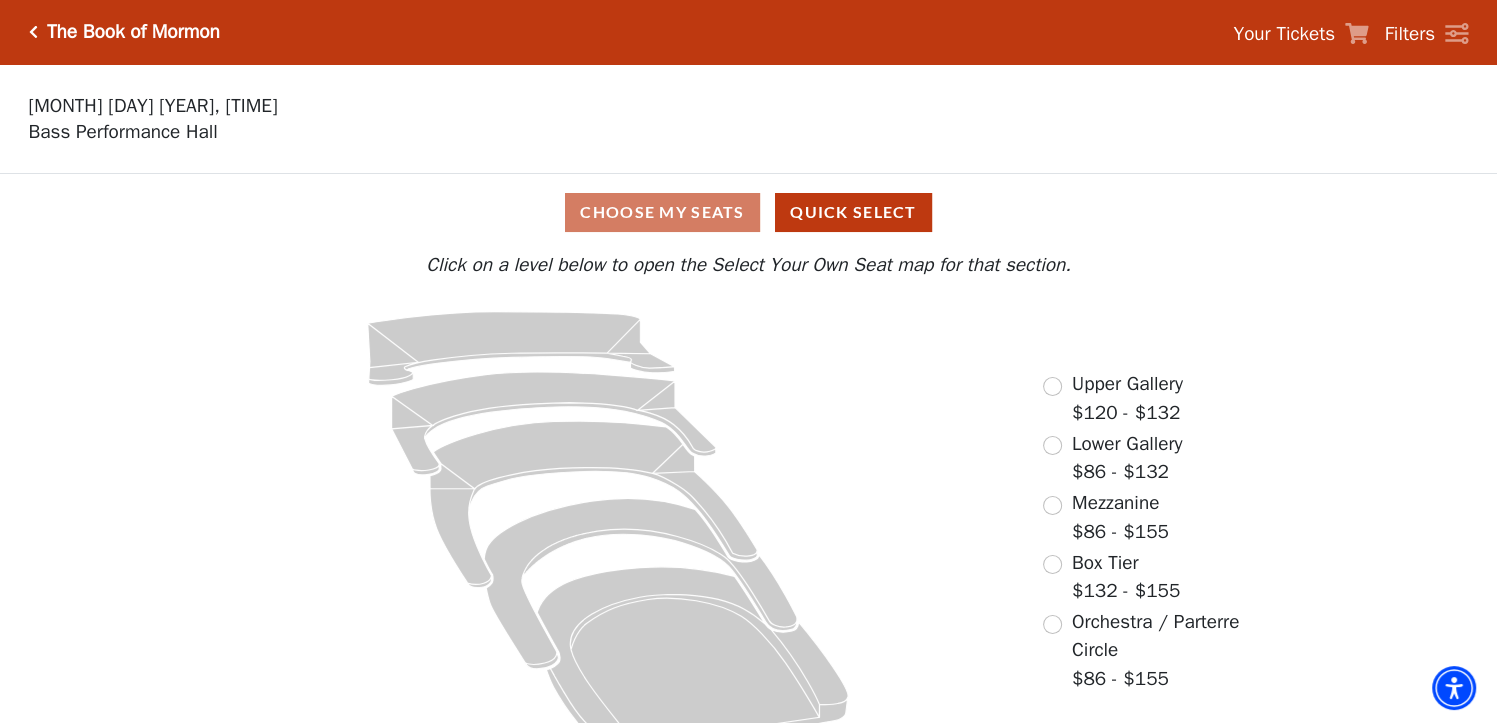 click 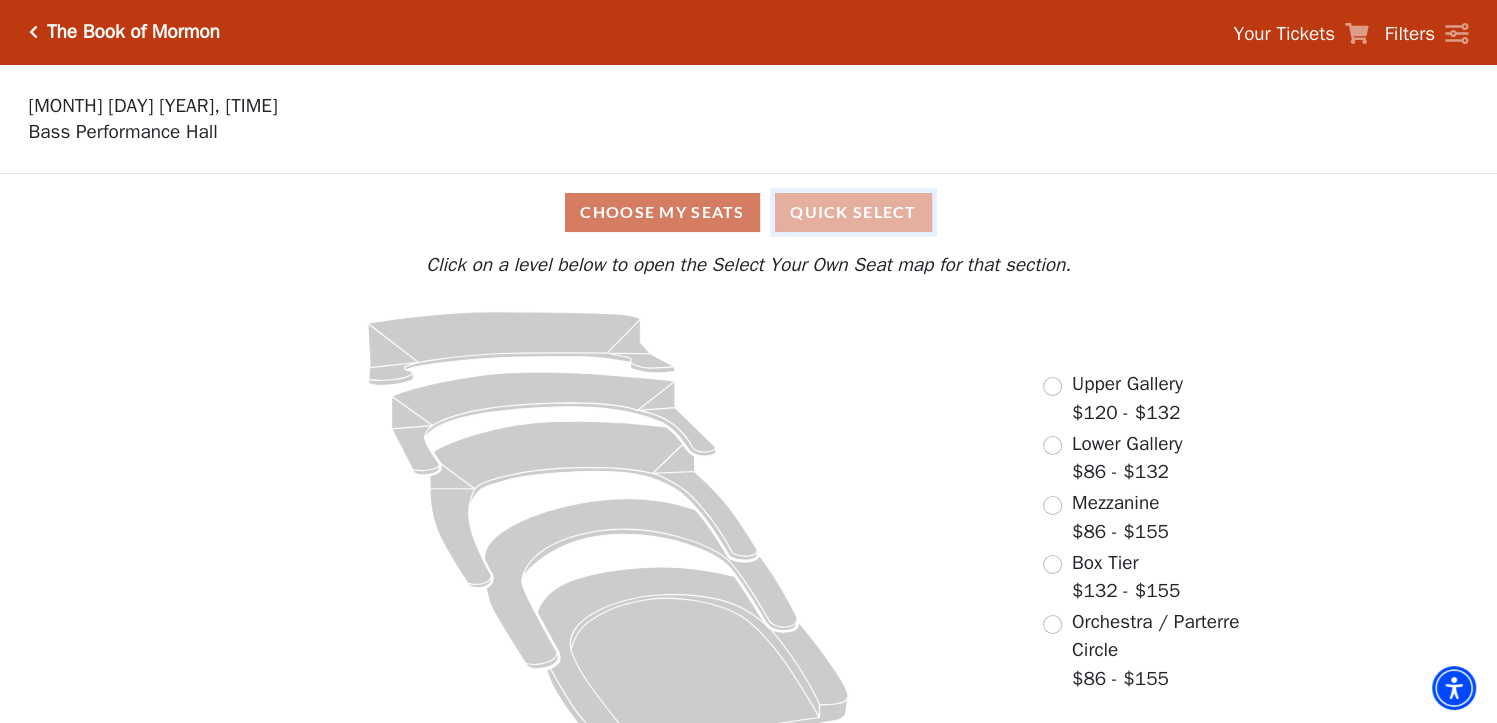 click on "Quick Select" at bounding box center [853, 212] 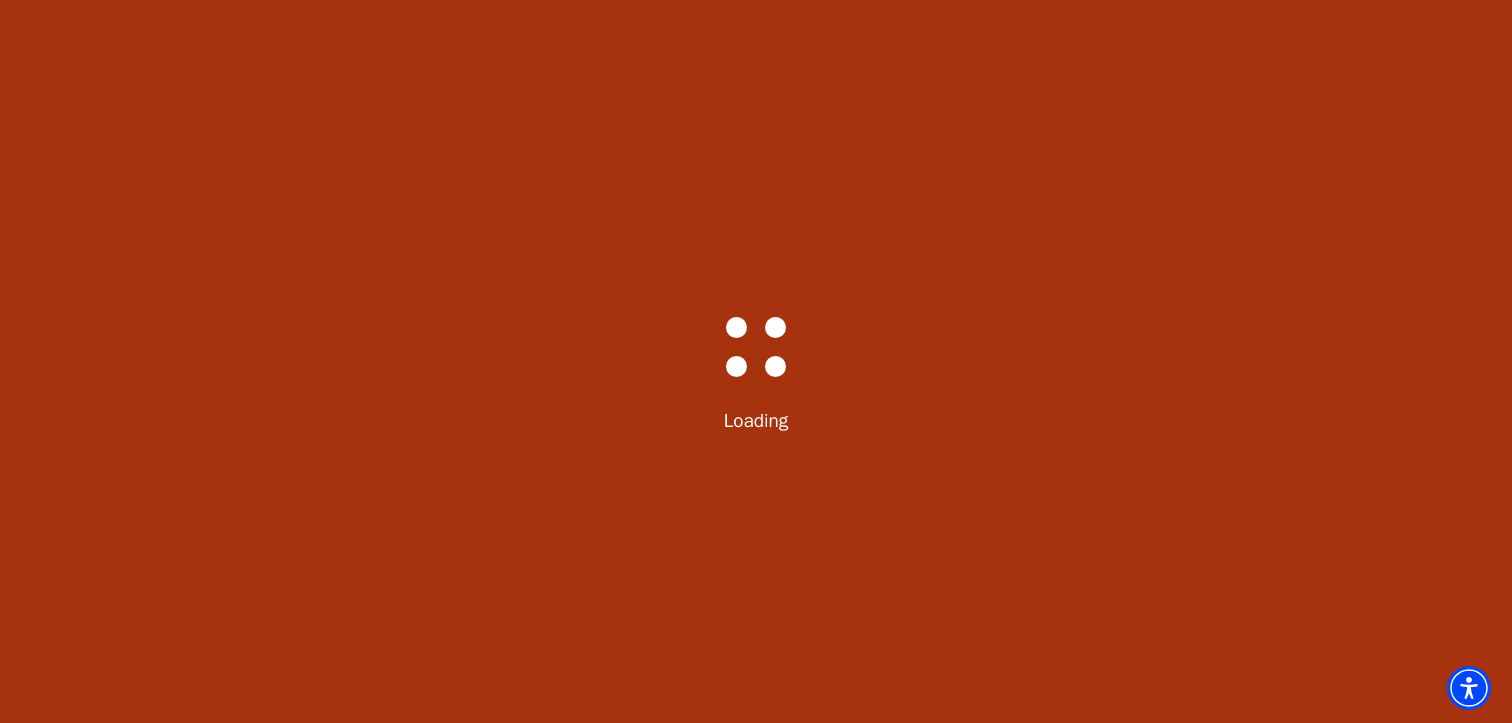 select on "6287" 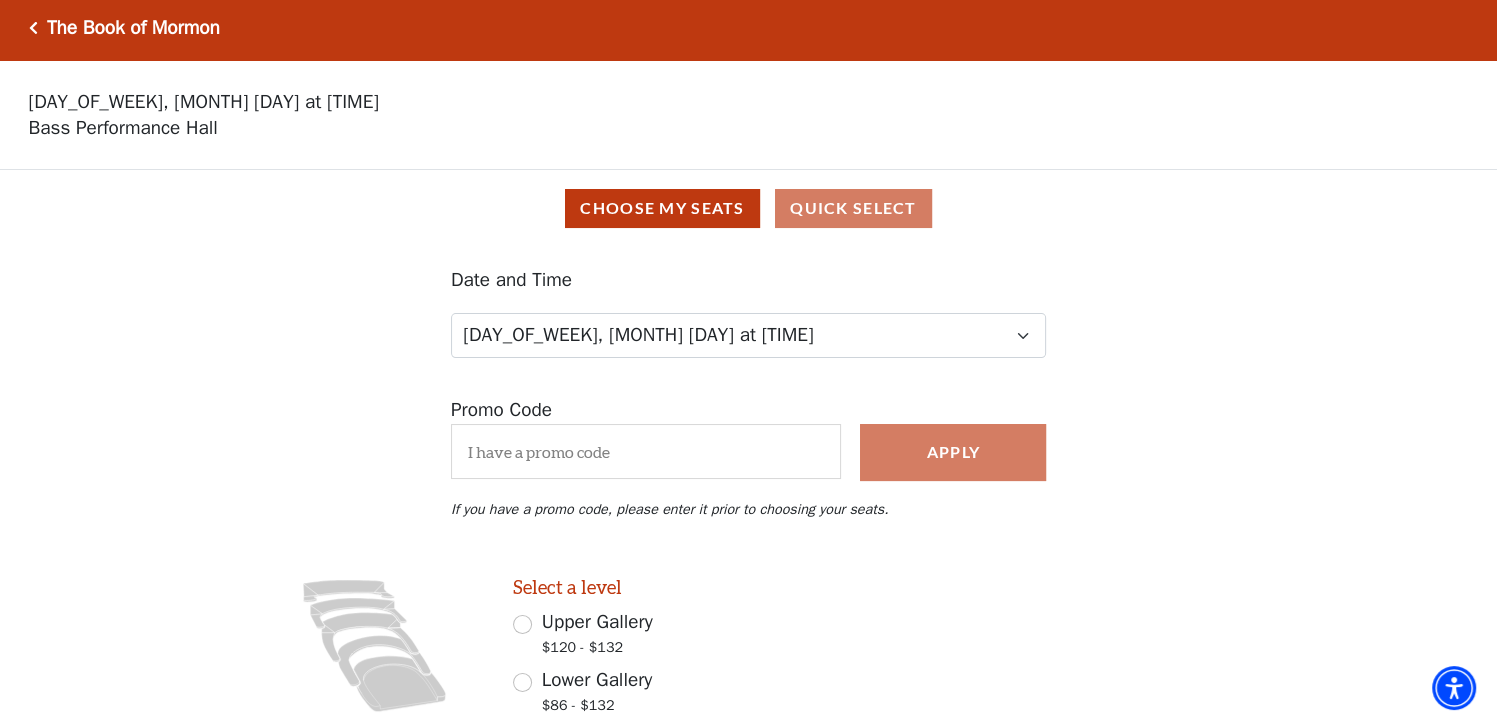 scroll, scrollTop: 0, scrollLeft: 0, axis: both 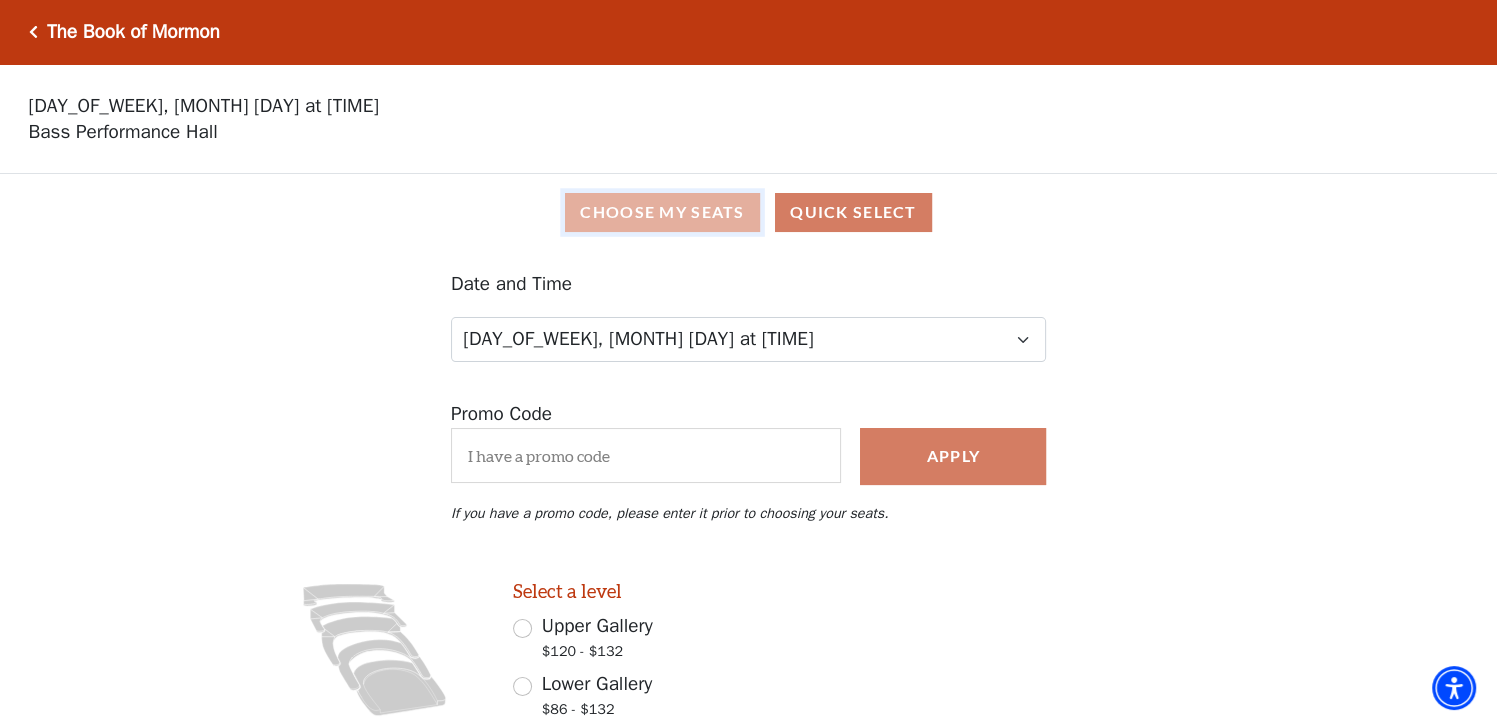 click on "Choose My Seats" at bounding box center [662, 212] 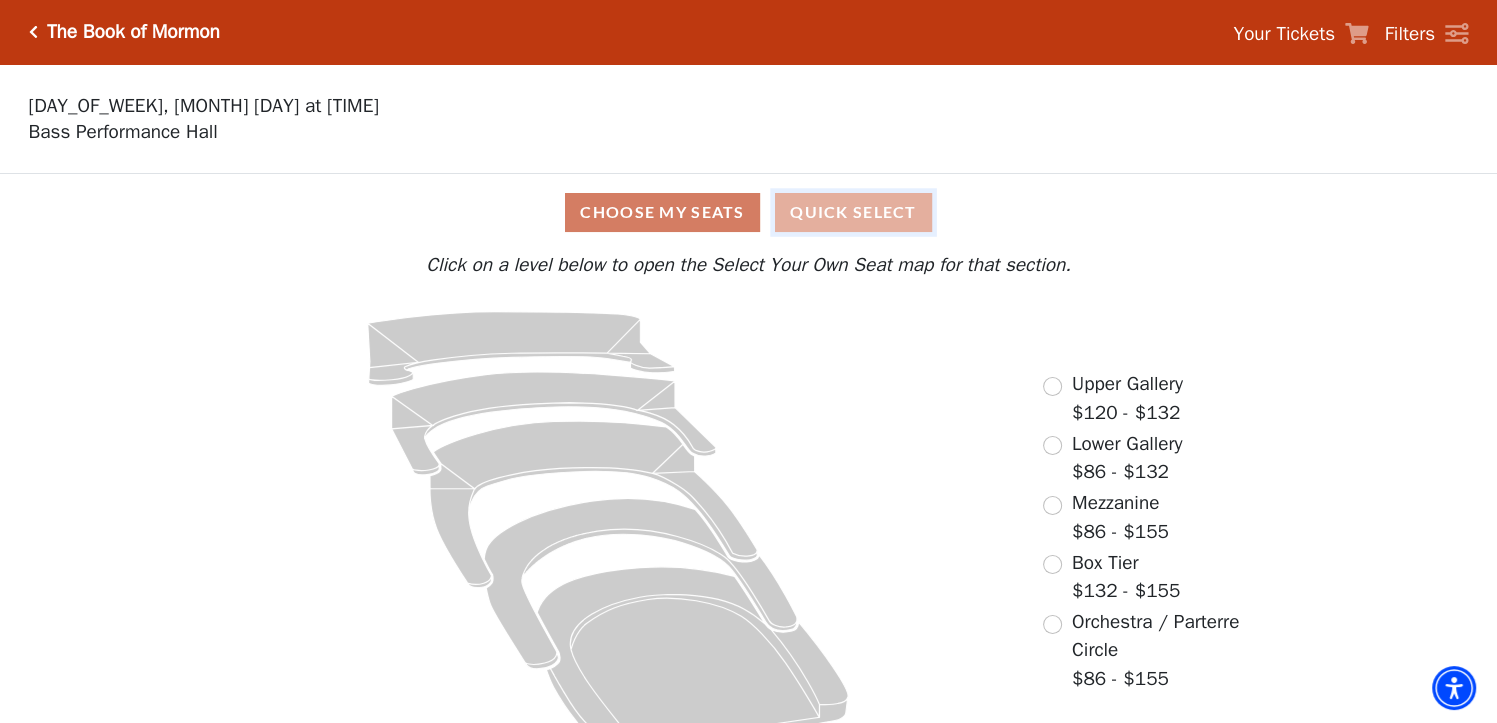 click on "Quick Select" at bounding box center [853, 212] 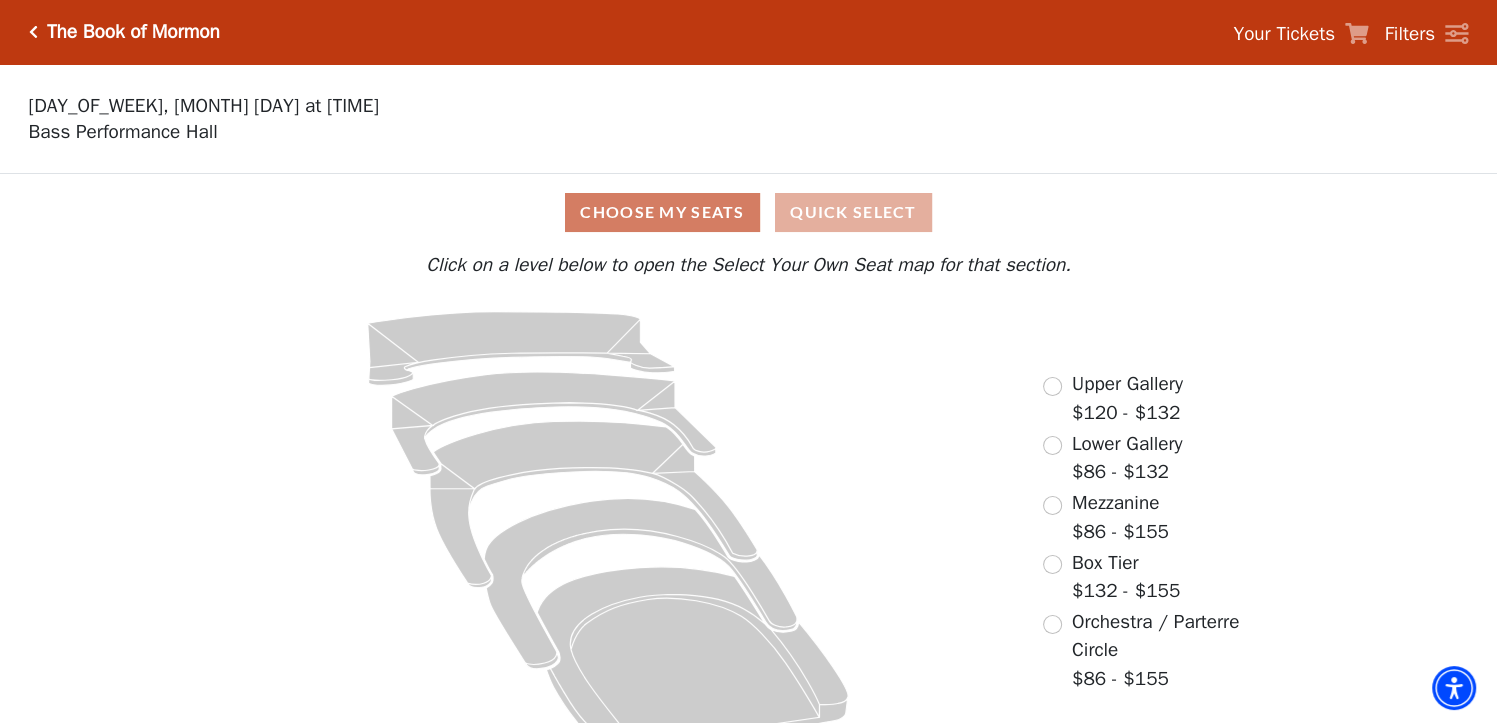 select on "6287" 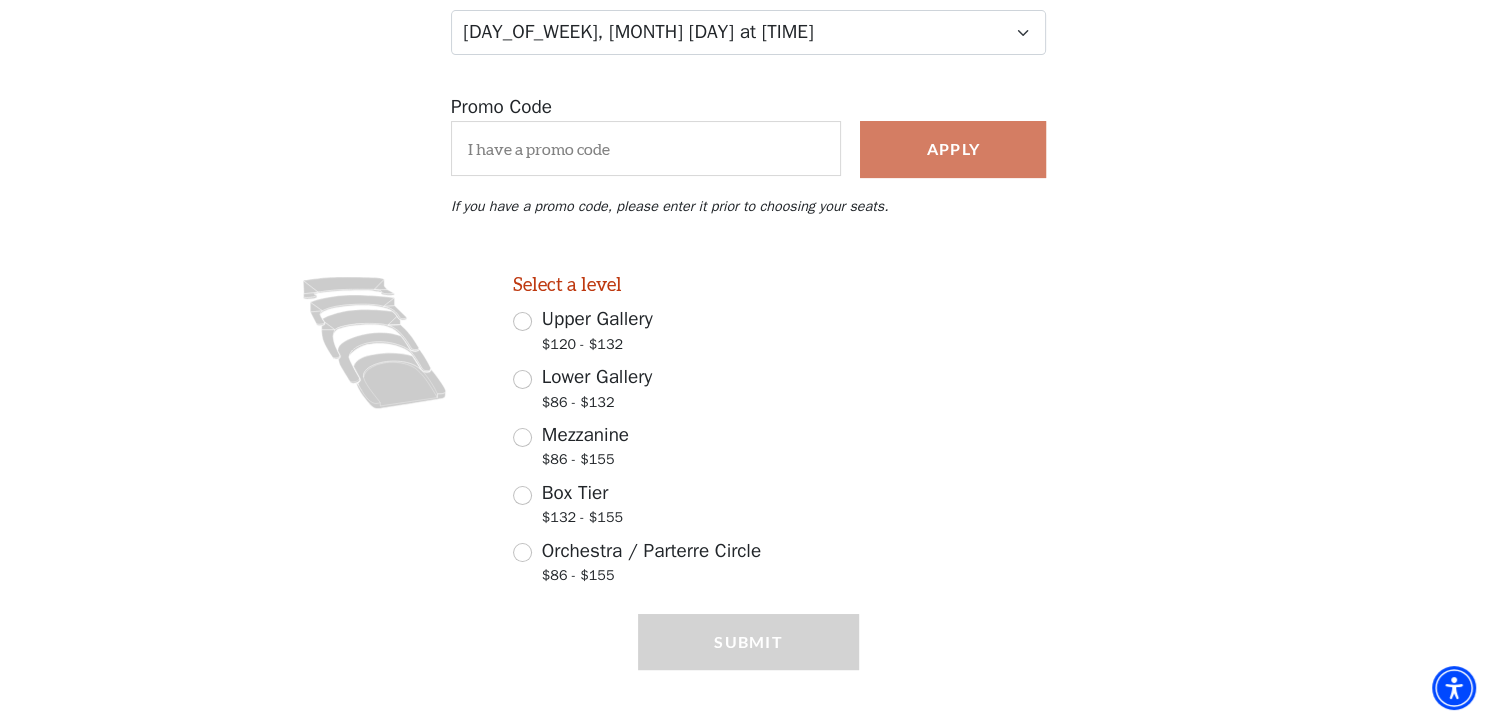 scroll, scrollTop: 328, scrollLeft: 0, axis: vertical 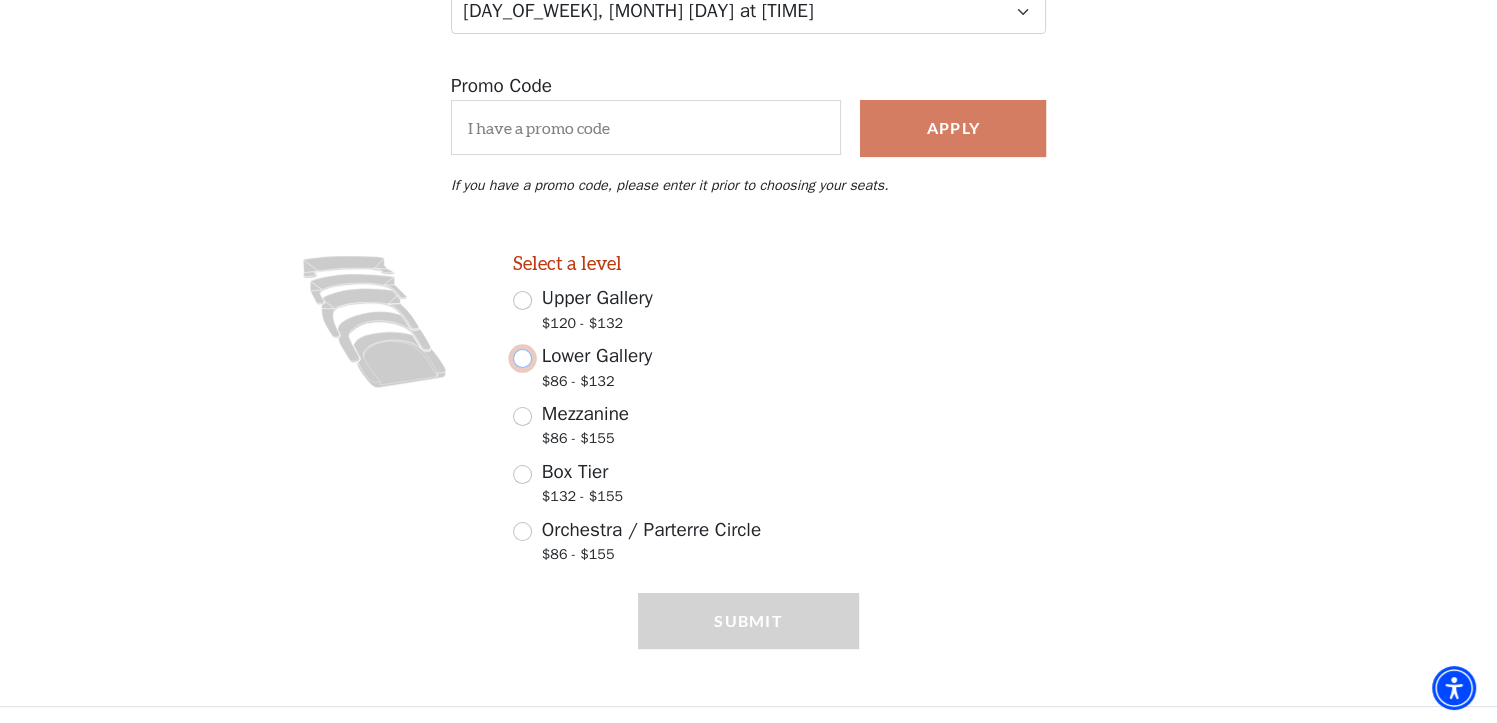 click on "Lower Gallery     $86 - $132" at bounding box center [522, 358] 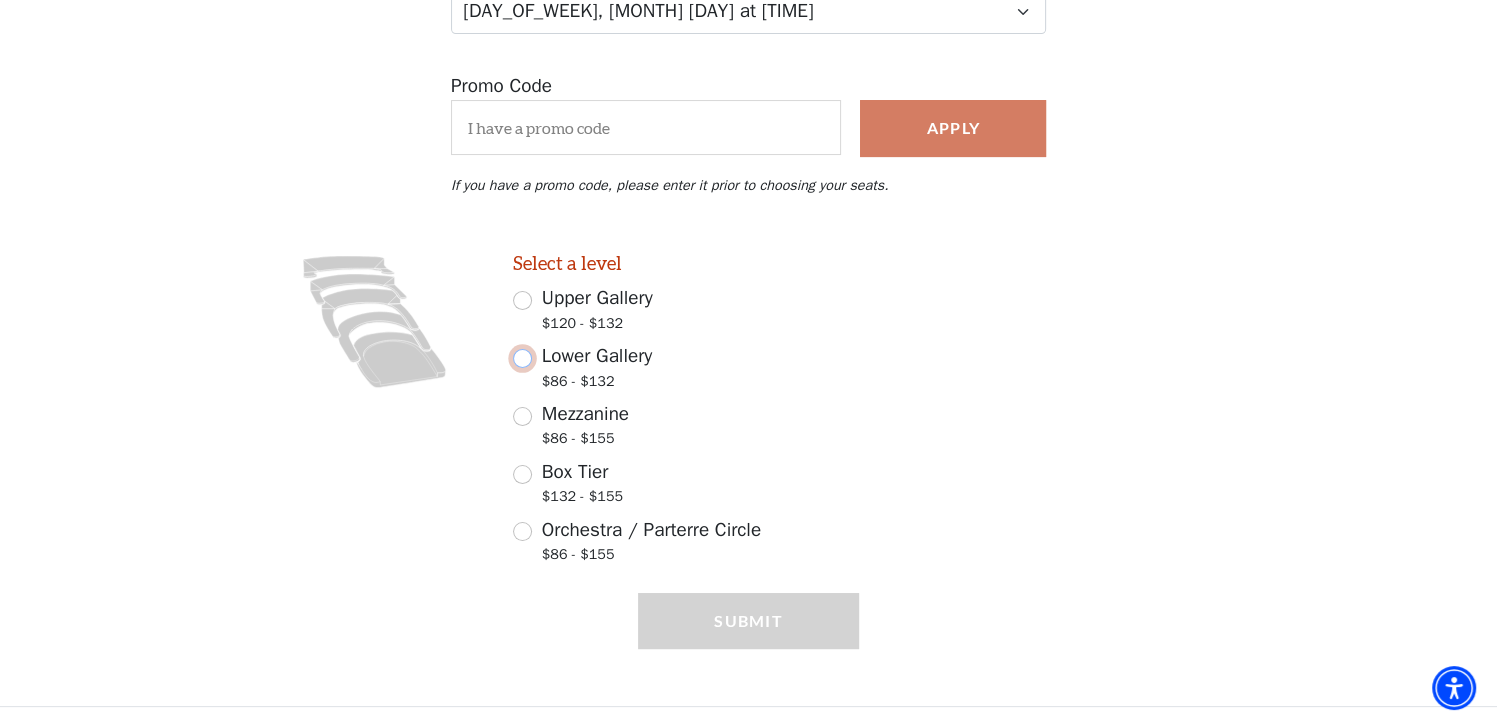 radio on "true" 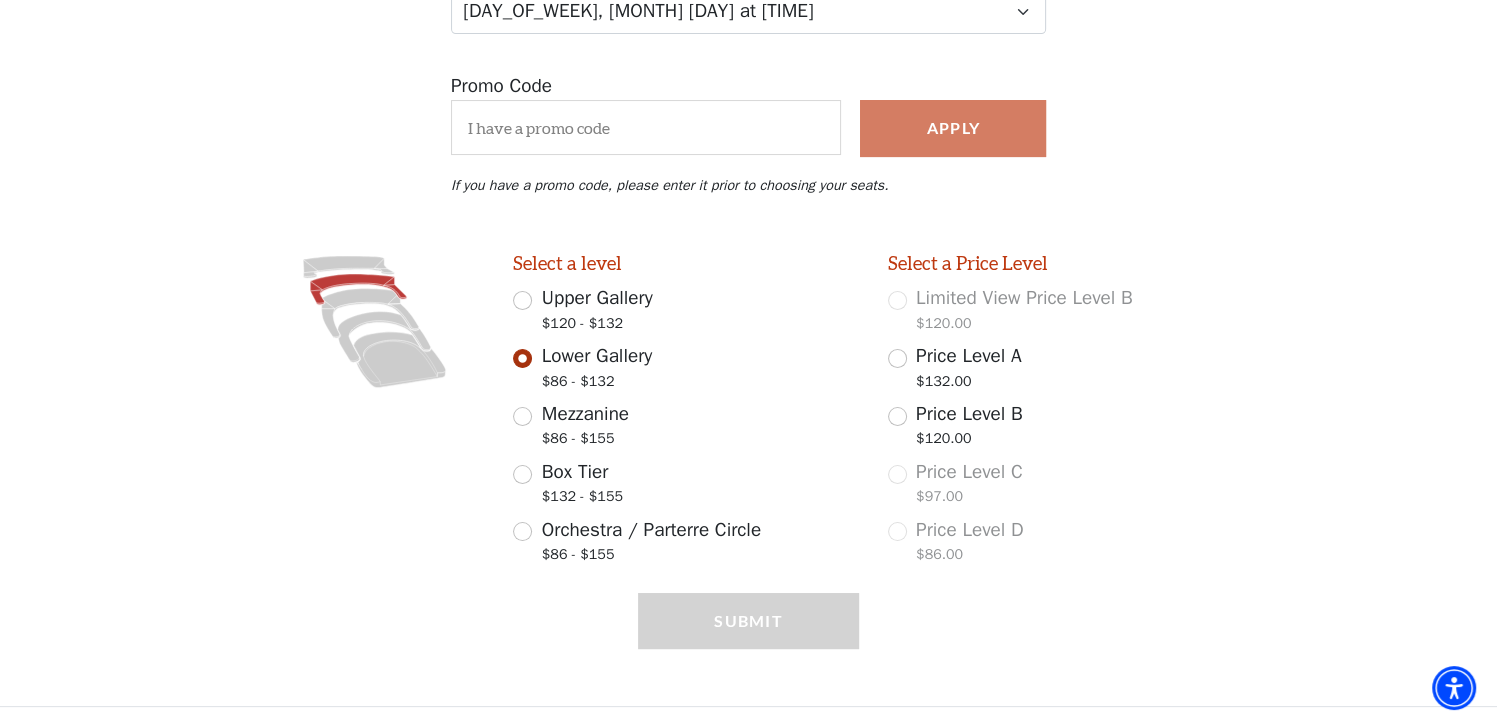 click on "$86 - $132" at bounding box center (597, 384) 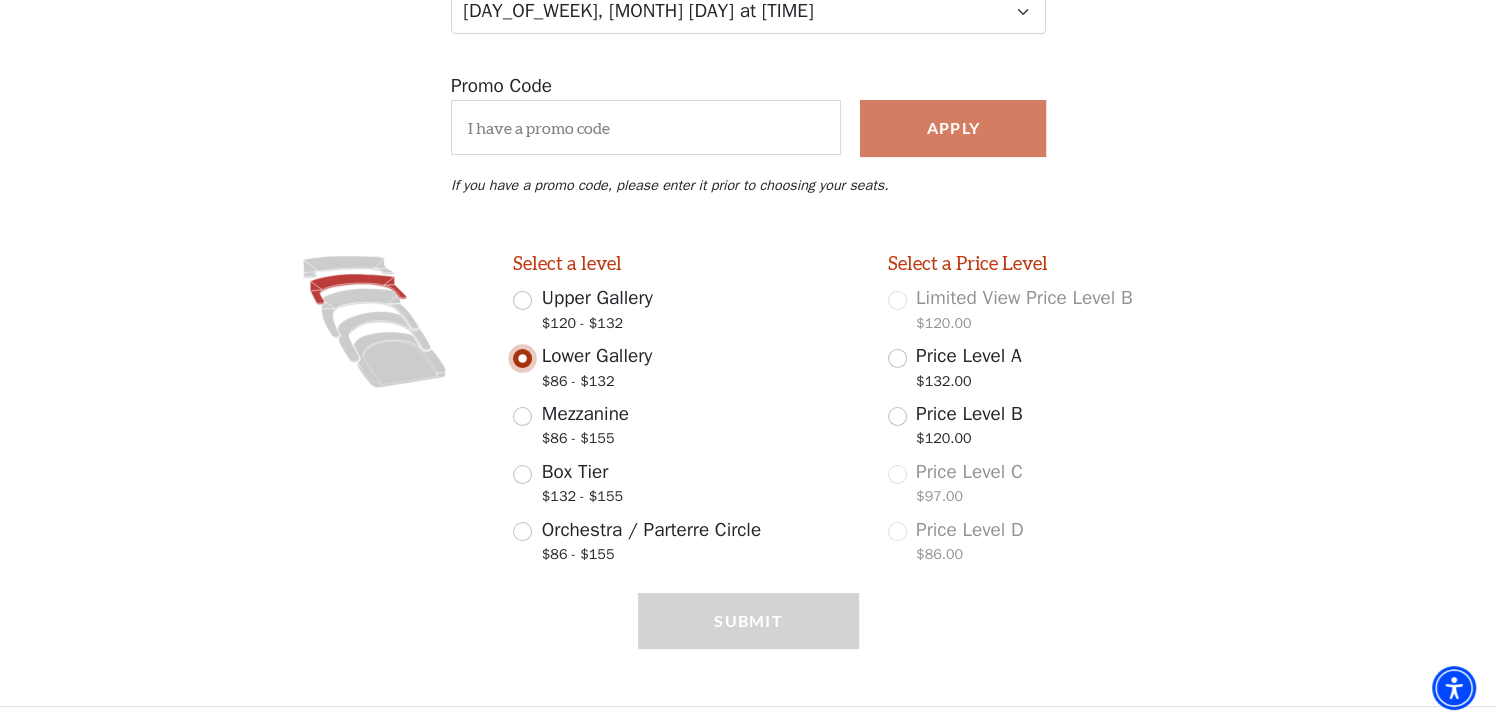 click on "Lower Gallery     $86 - $132" at bounding box center (522, 358) 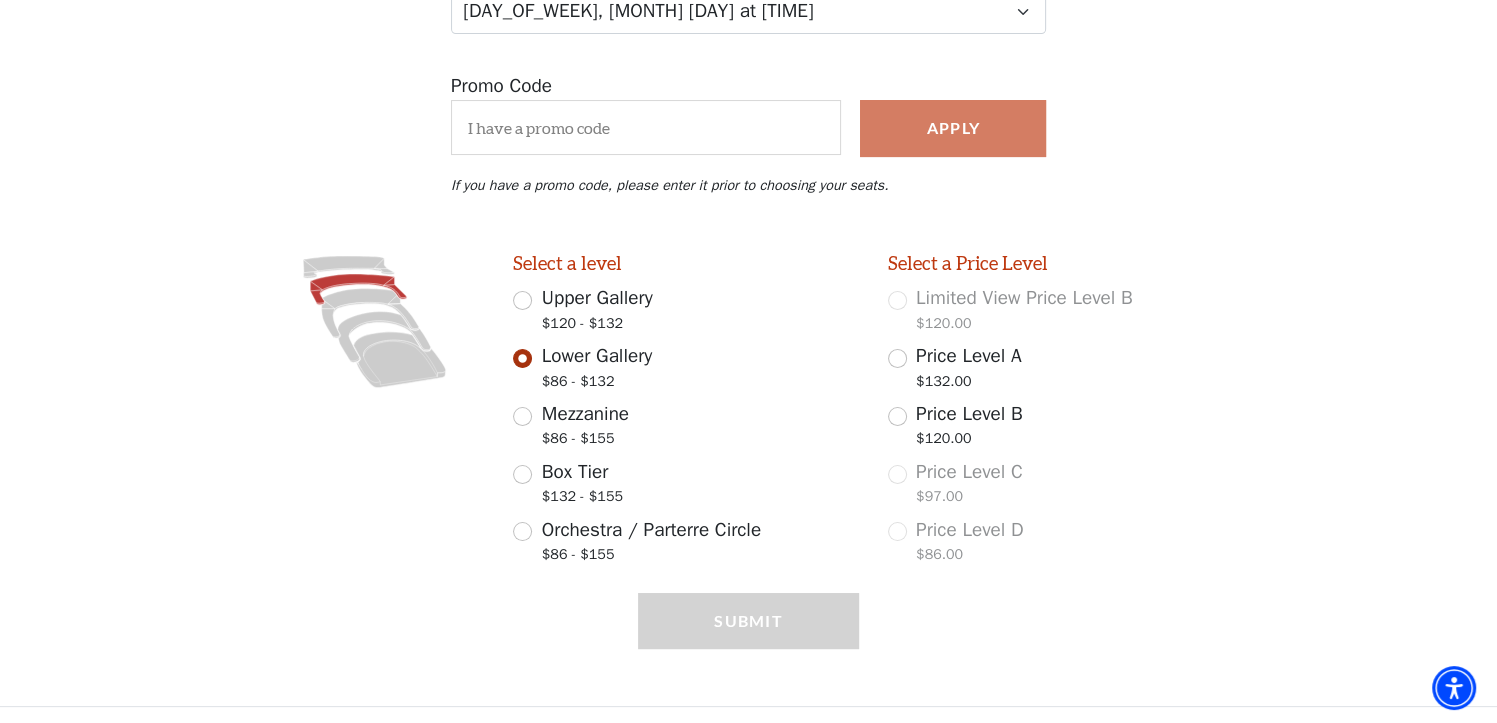 click on "Mezzanine     $86 - $155" at bounding box center (686, 428) 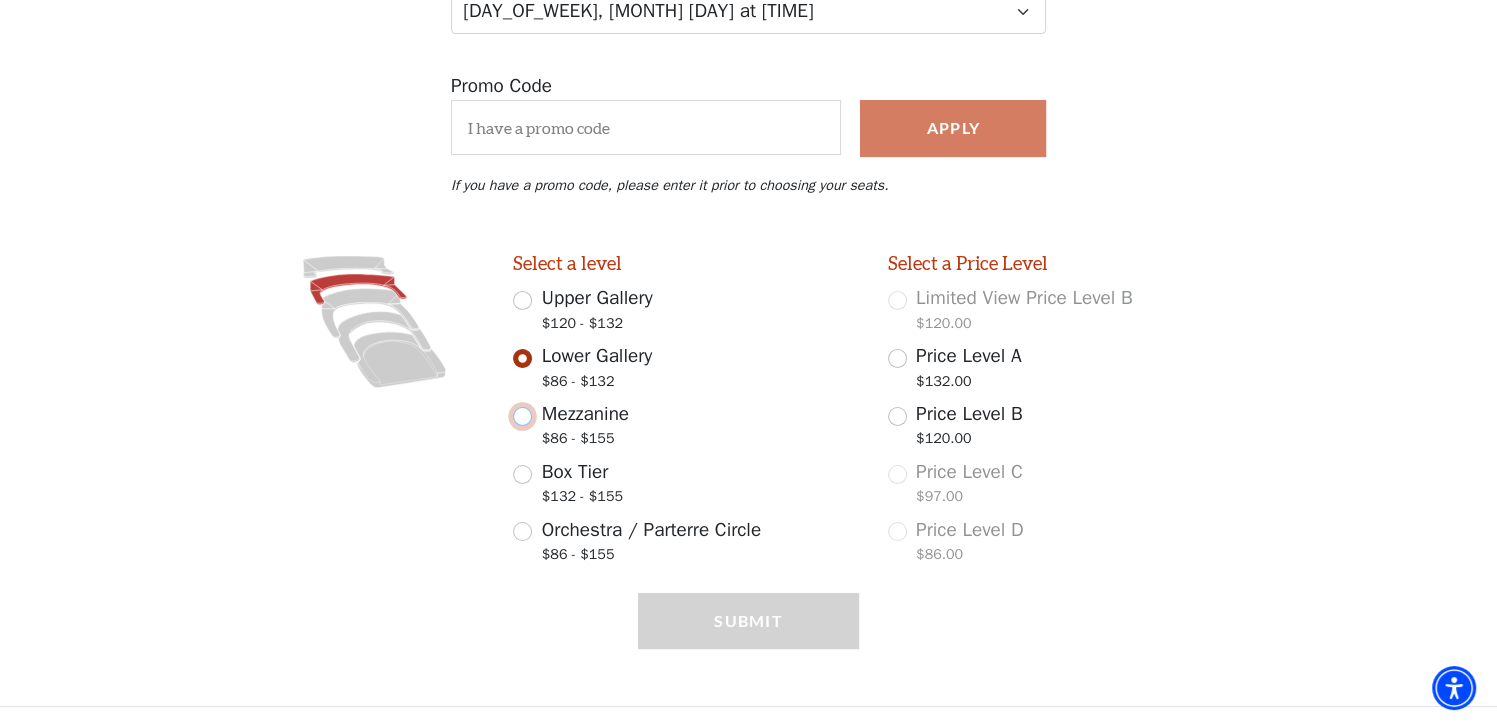 click on "Mezzanine     $86 - $155" at bounding box center [522, 416] 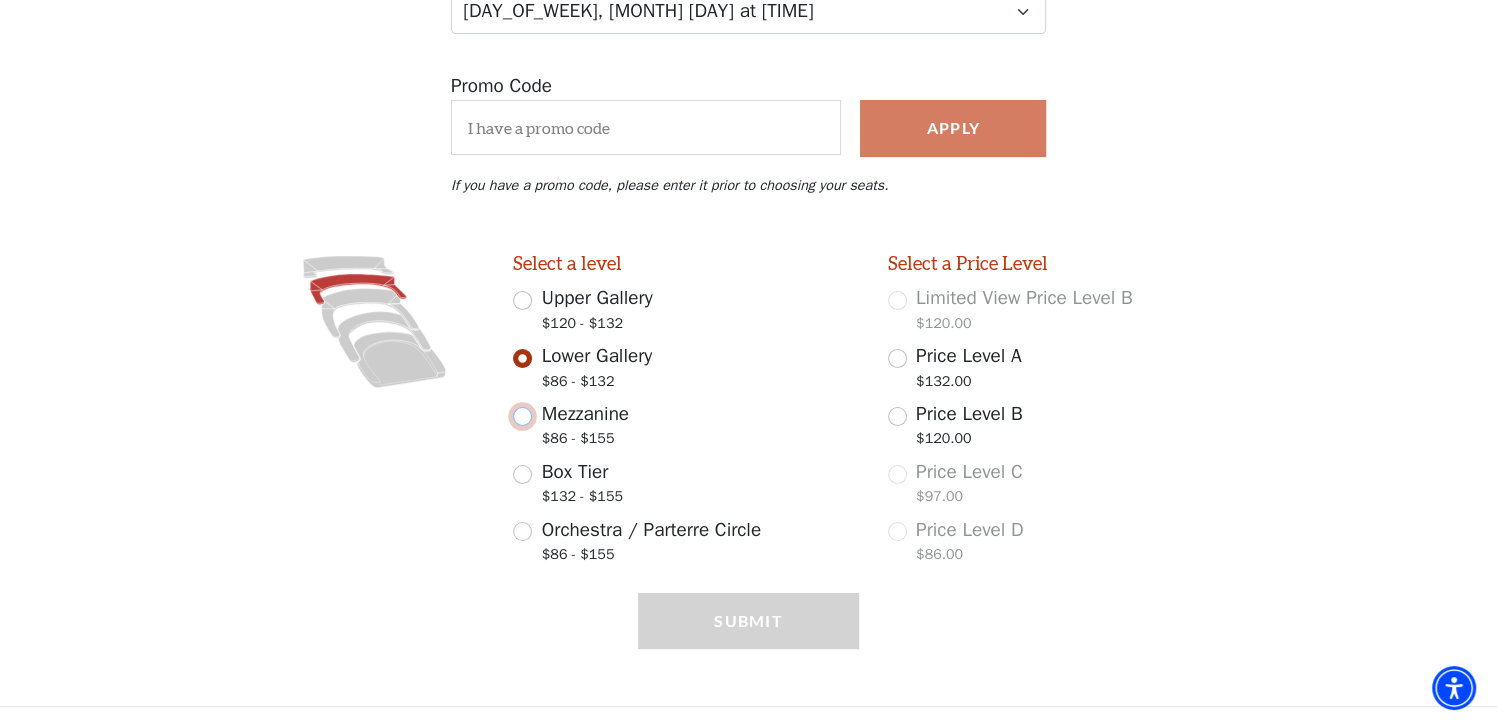 radio on "true" 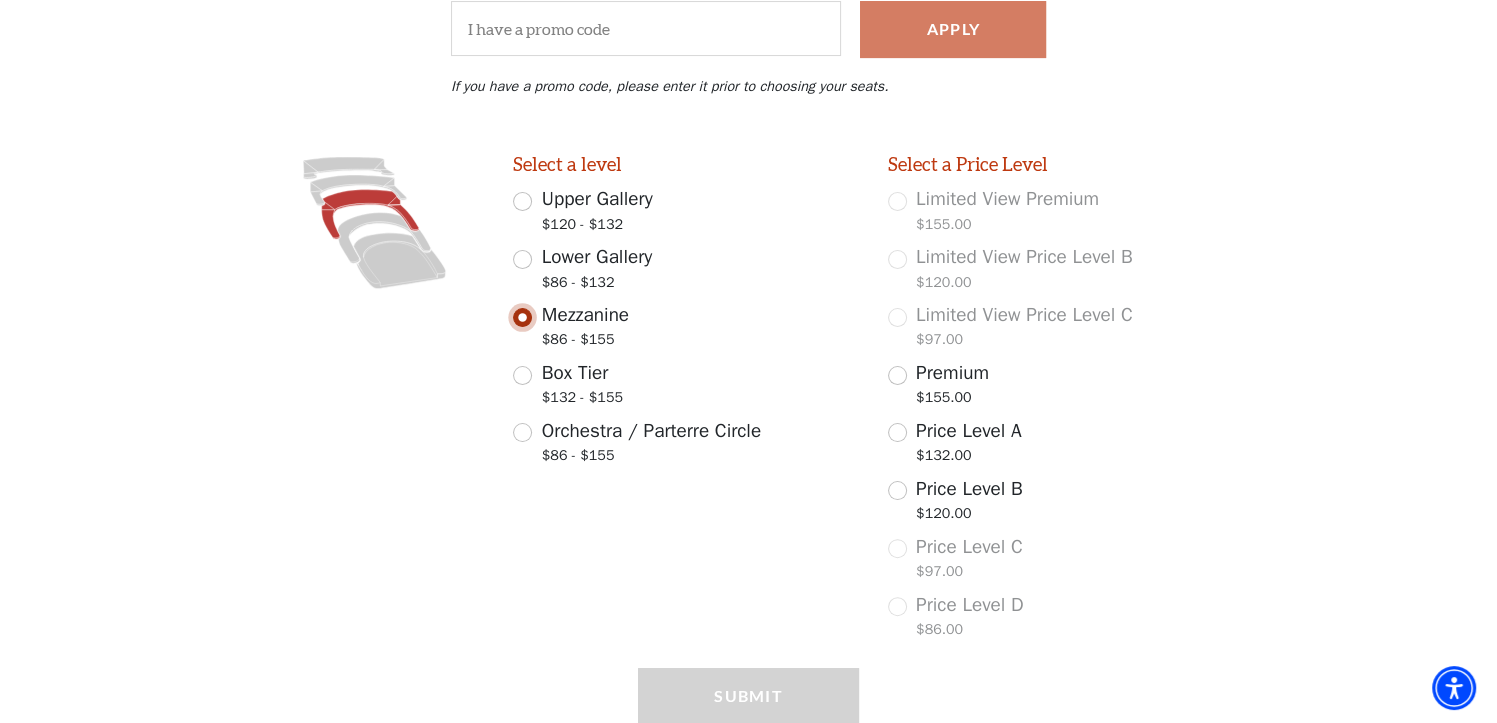 scroll, scrollTop: 501, scrollLeft: 0, axis: vertical 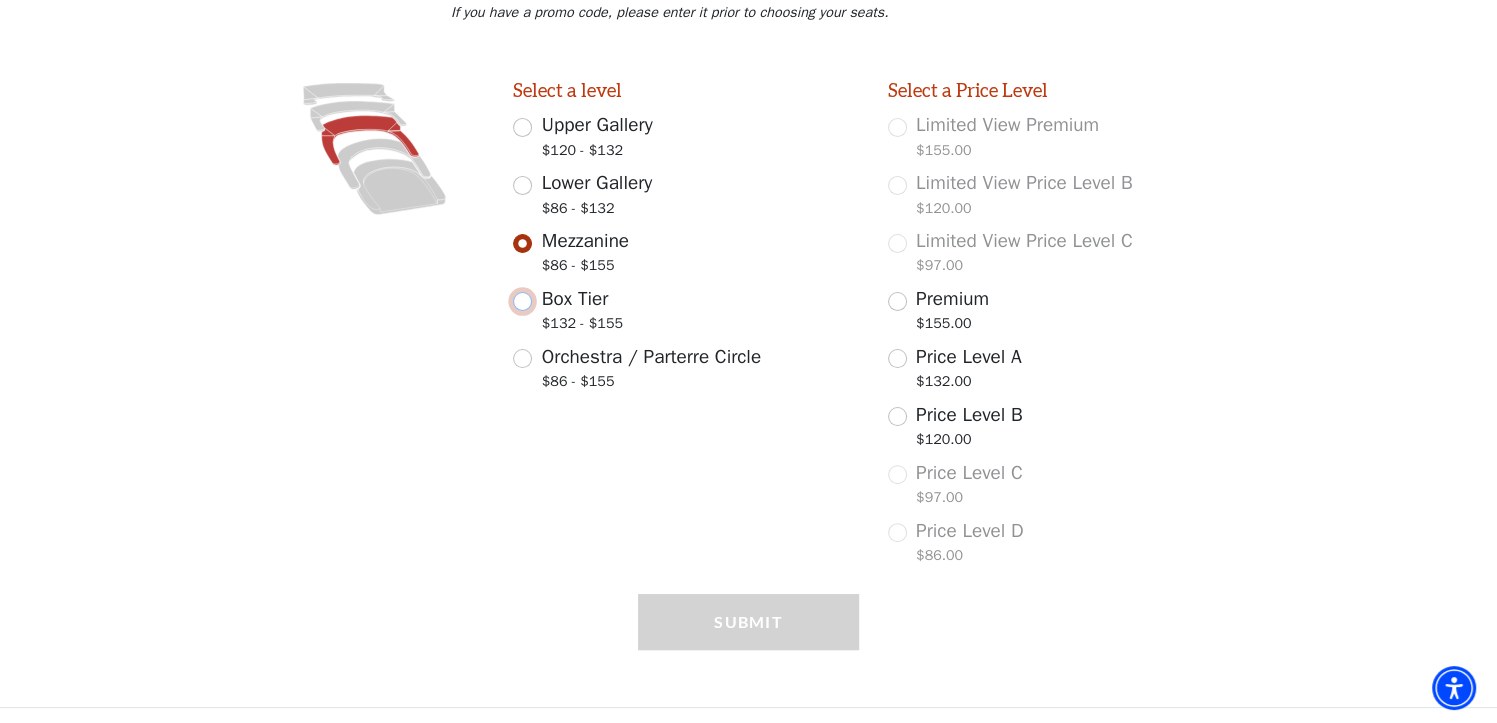 click on "Box Tier     $132 - $155" at bounding box center (522, 301) 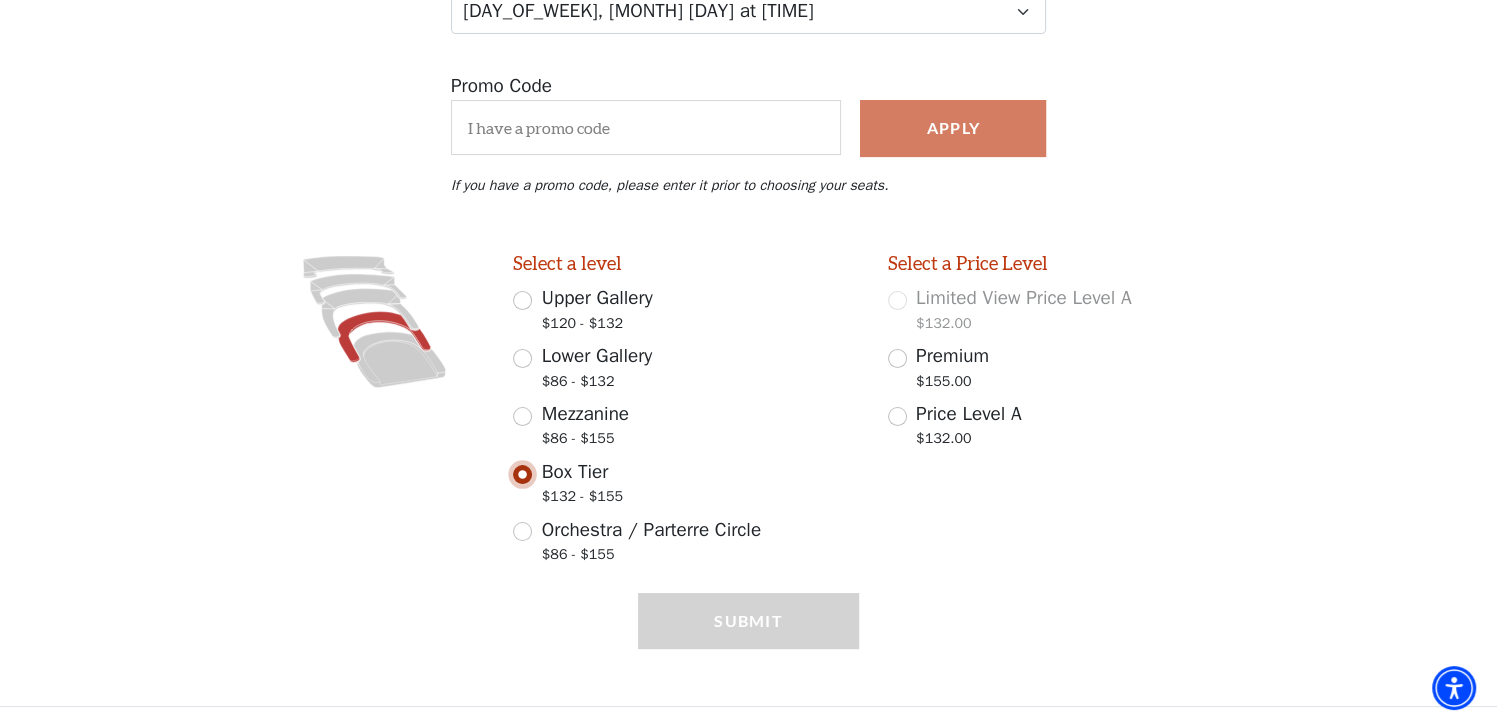 scroll, scrollTop: 0, scrollLeft: 0, axis: both 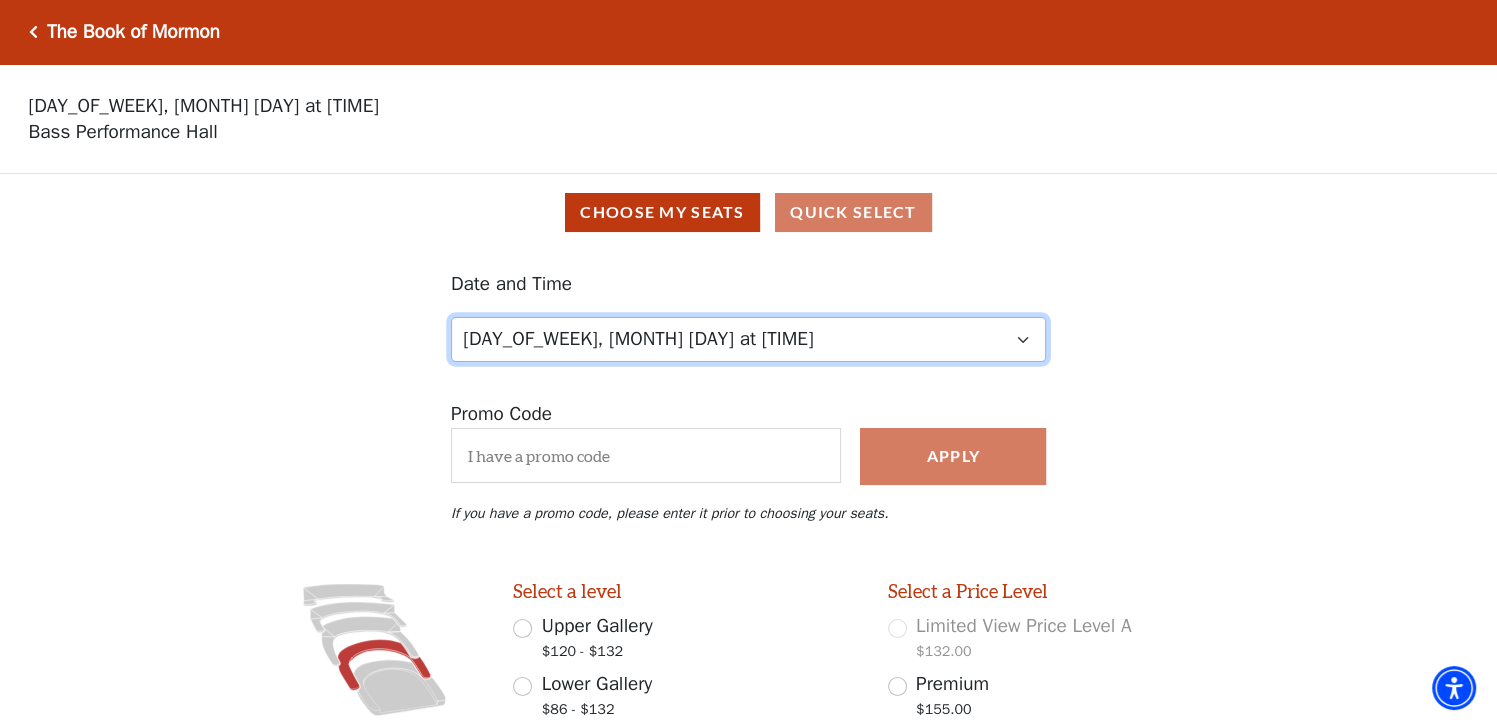 click on "Friday, August 8 at 7:30 PM Saturday, August 9 at 1:30 PM Saturday, August 9 at 7:30 PM Sunday, August 10 at 1:30 PM Sunday, August 10 at 6:30 PM" at bounding box center [748, 339] 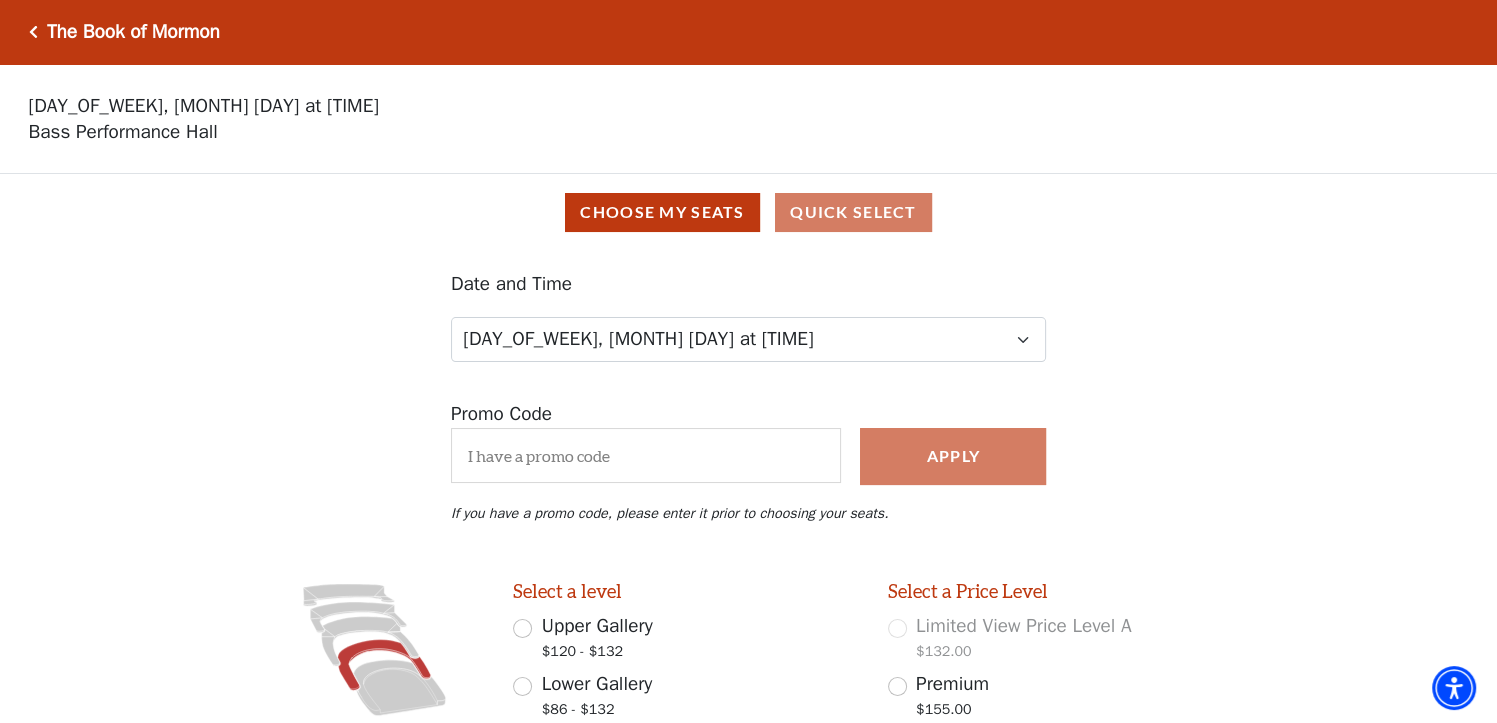 click at bounding box center (33, 32) 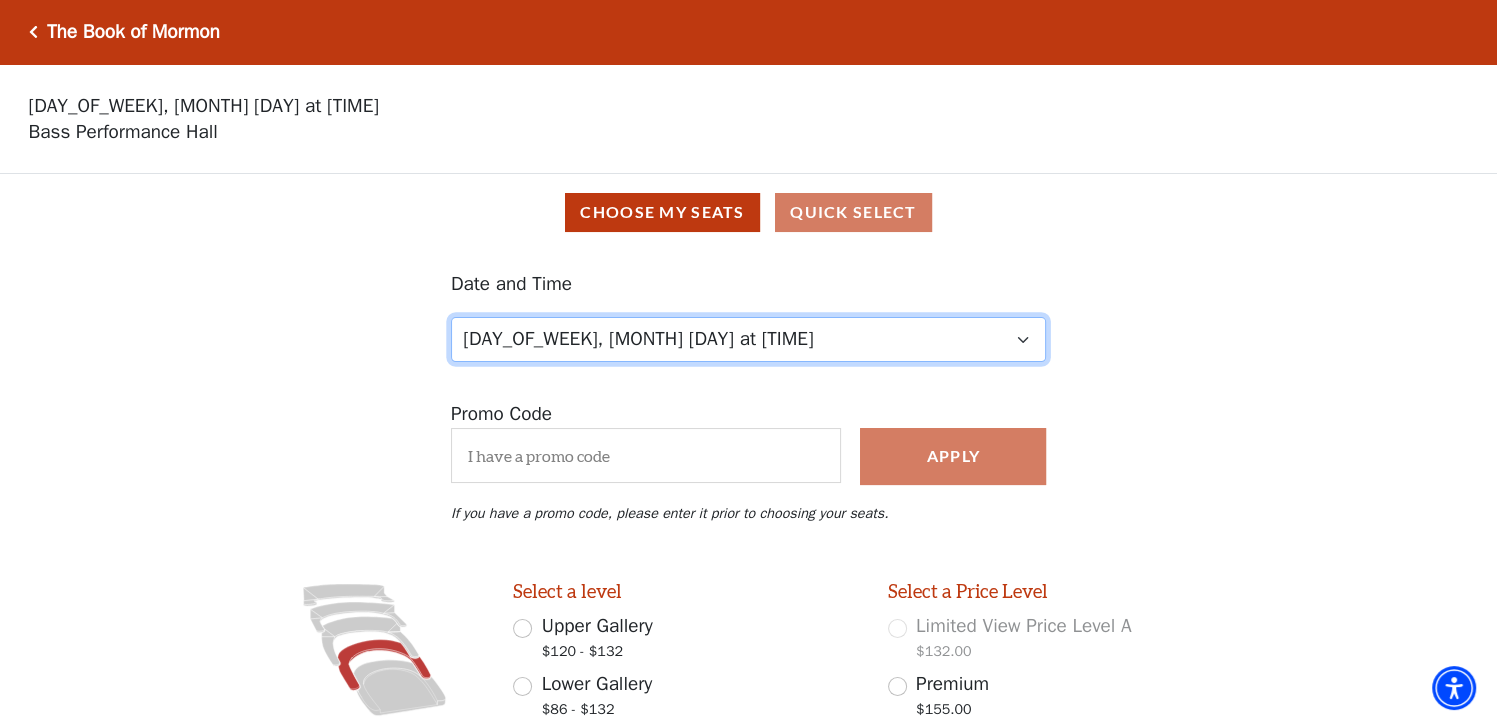 click on "Friday, August 8 at 7:30 PM Saturday, August 9 at 1:30 PM Saturday, August 9 at 7:30 PM Sunday, August 10 at 1:30 PM Sunday, August 10 at 6:30 PM" at bounding box center (748, 339) 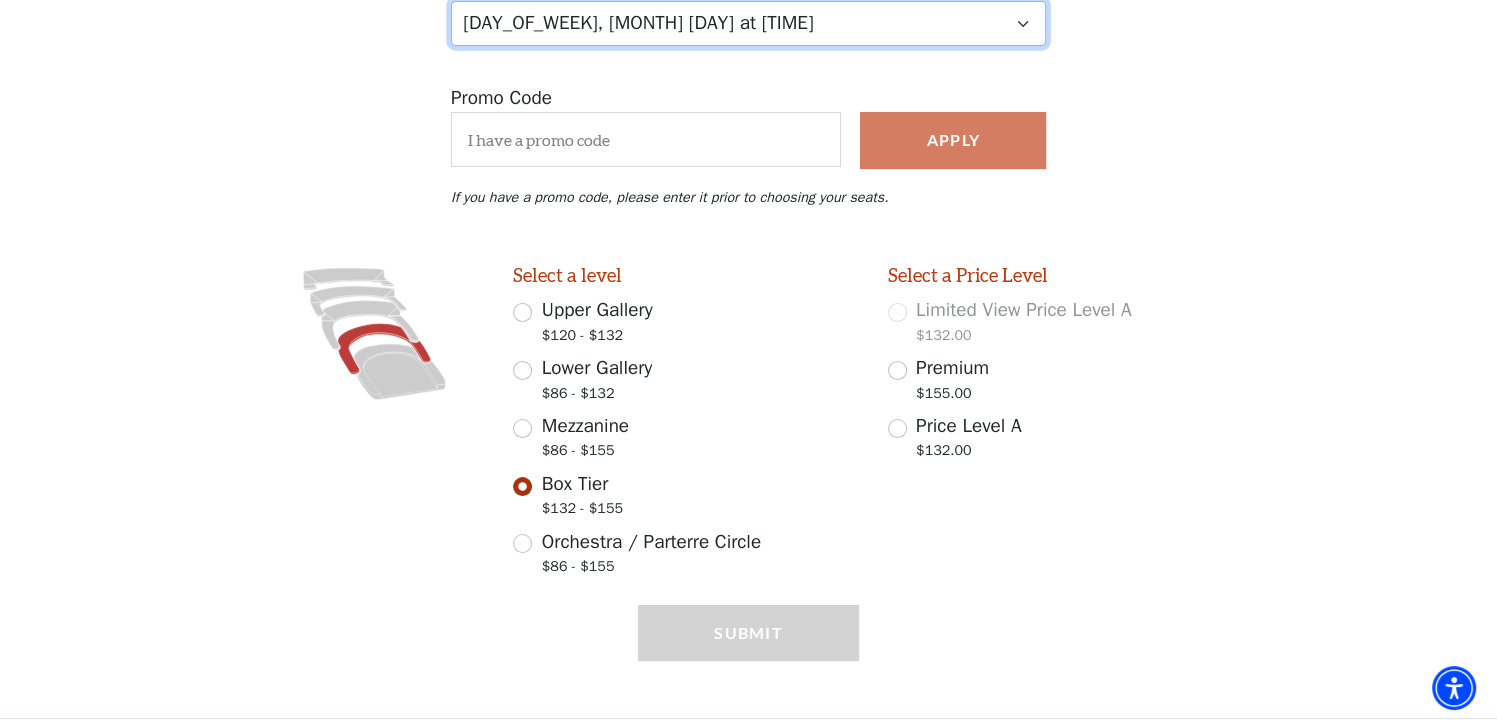 scroll, scrollTop: 328, scrollLeft: 0, axis: vertical 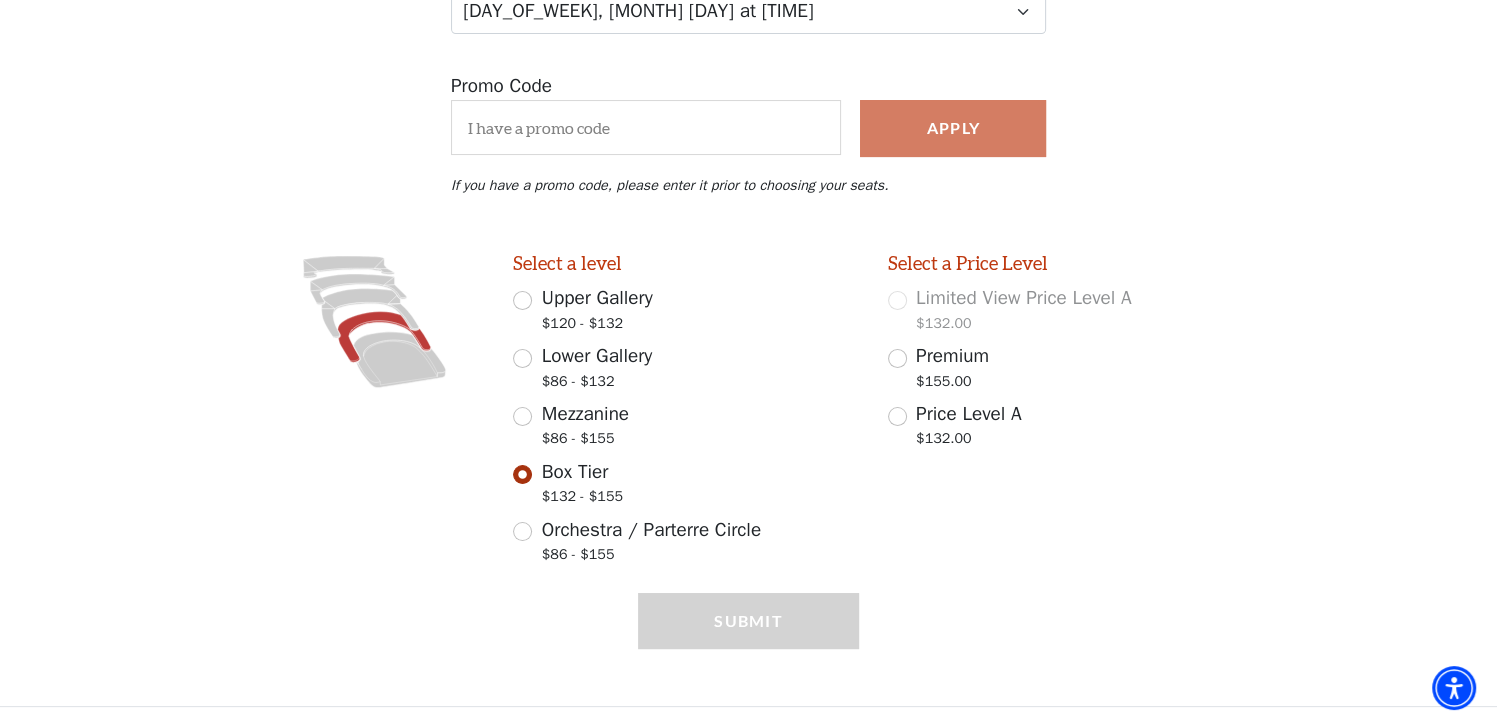 click on "Mezzanine" at bounding box center (585, 414) 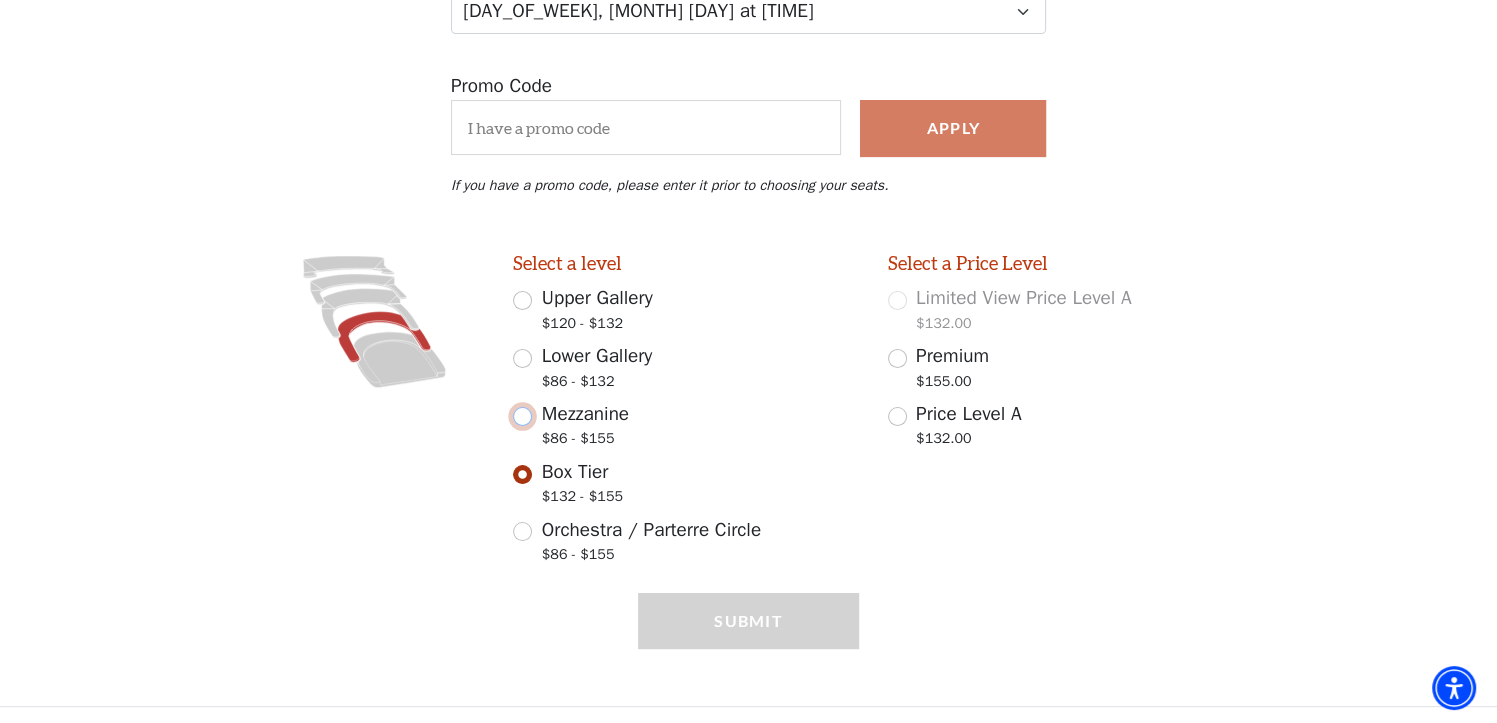 click on "Mezzanine     $86 - $155" at bounding box center (522, 416) 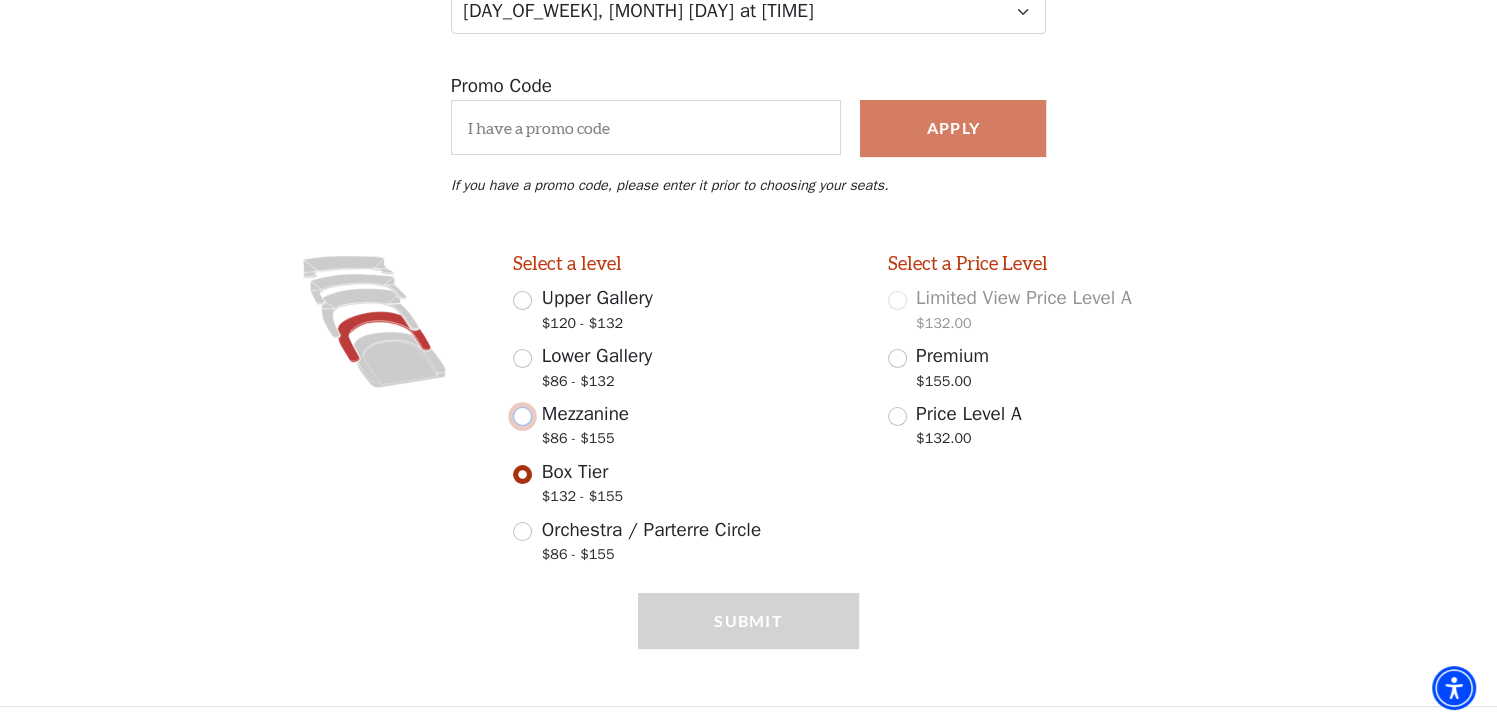 radio on "true" 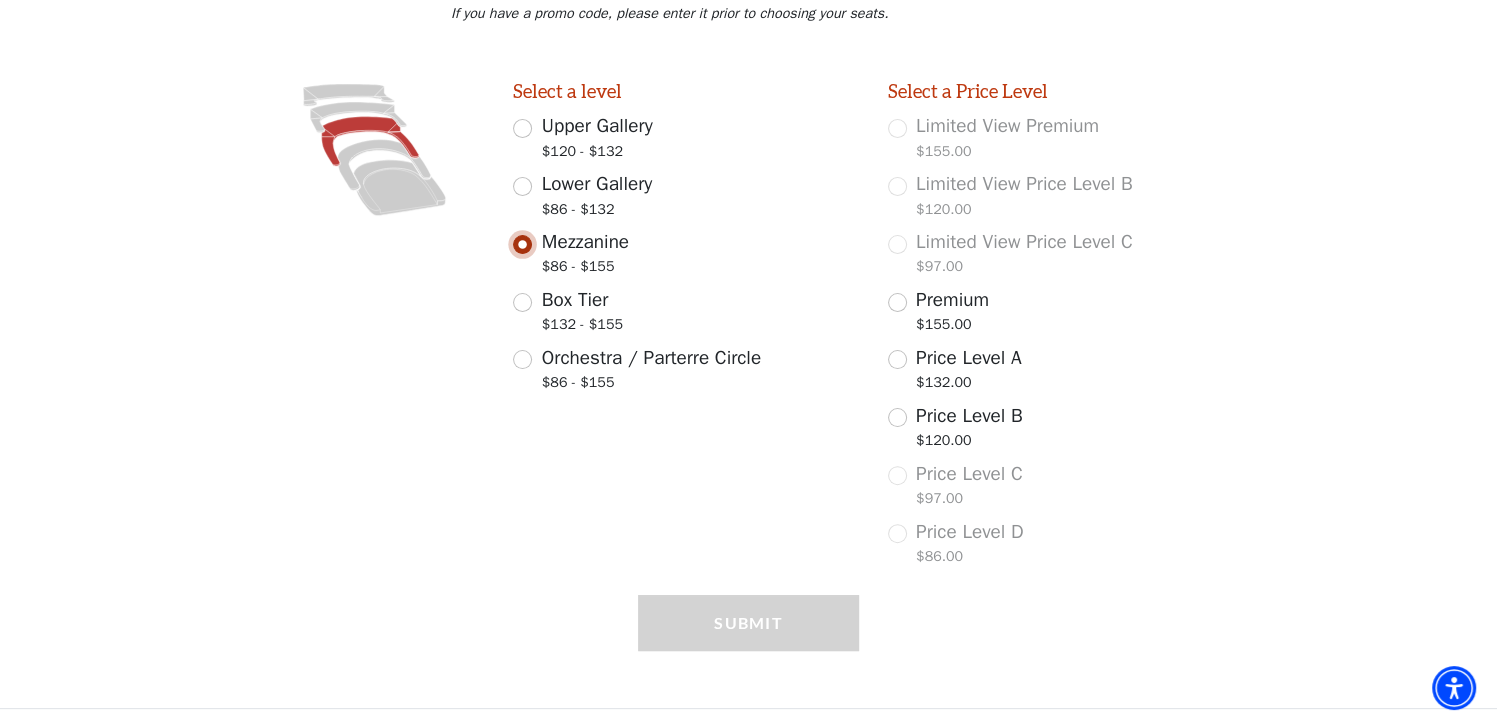 scroll, scrollTop: 501, scrollLeft: 0, axis: vertical 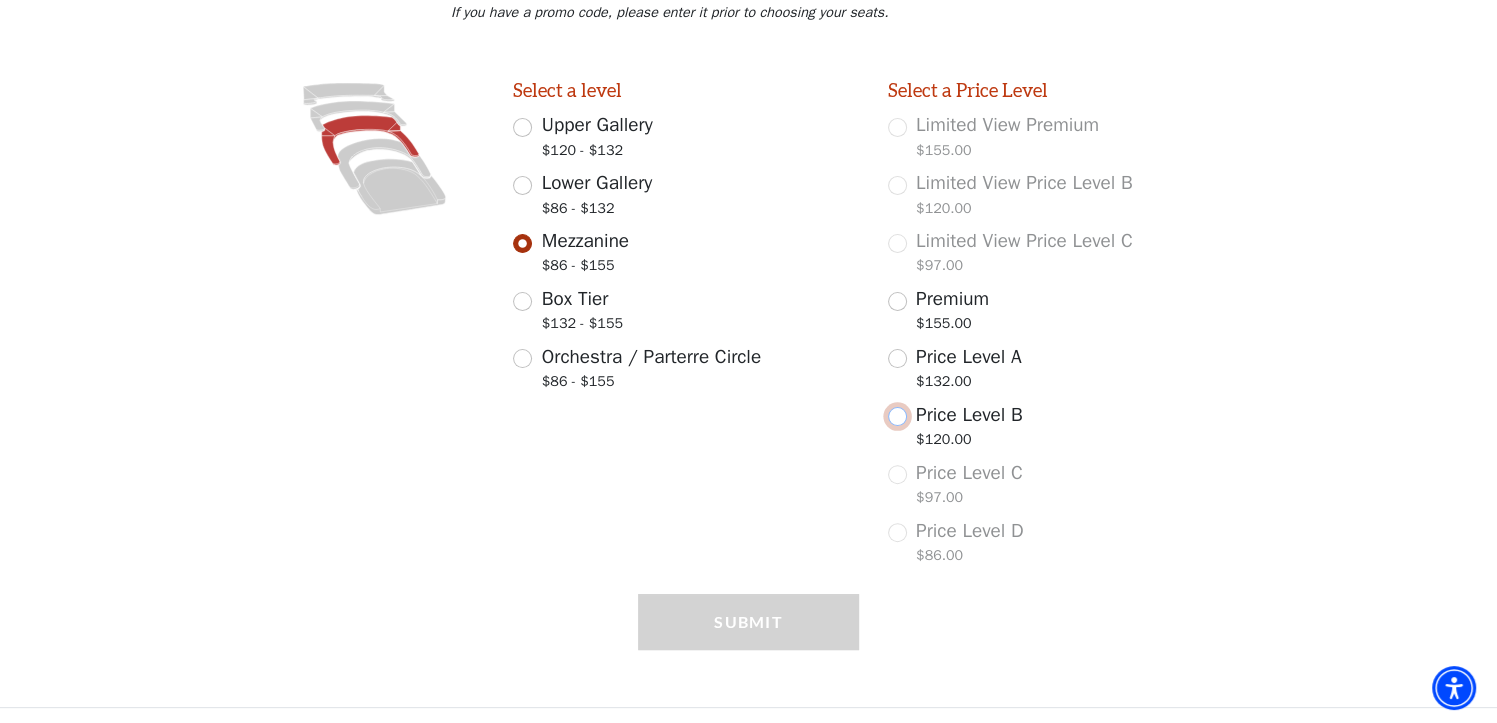 click on "Price Level B $120.00" at bounding box center [897, 416] 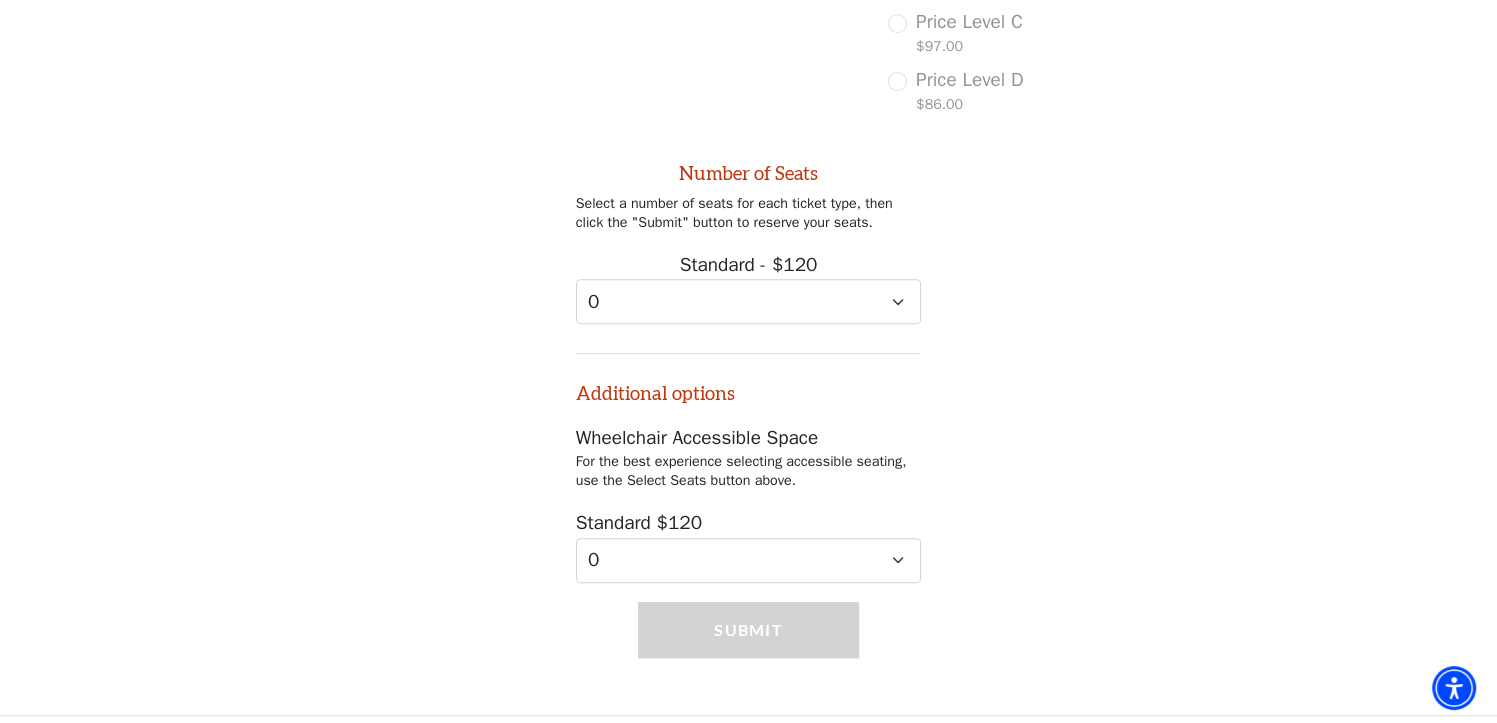 scroll, scrollTop: 957, scrollLeft: 0, axis: vertical 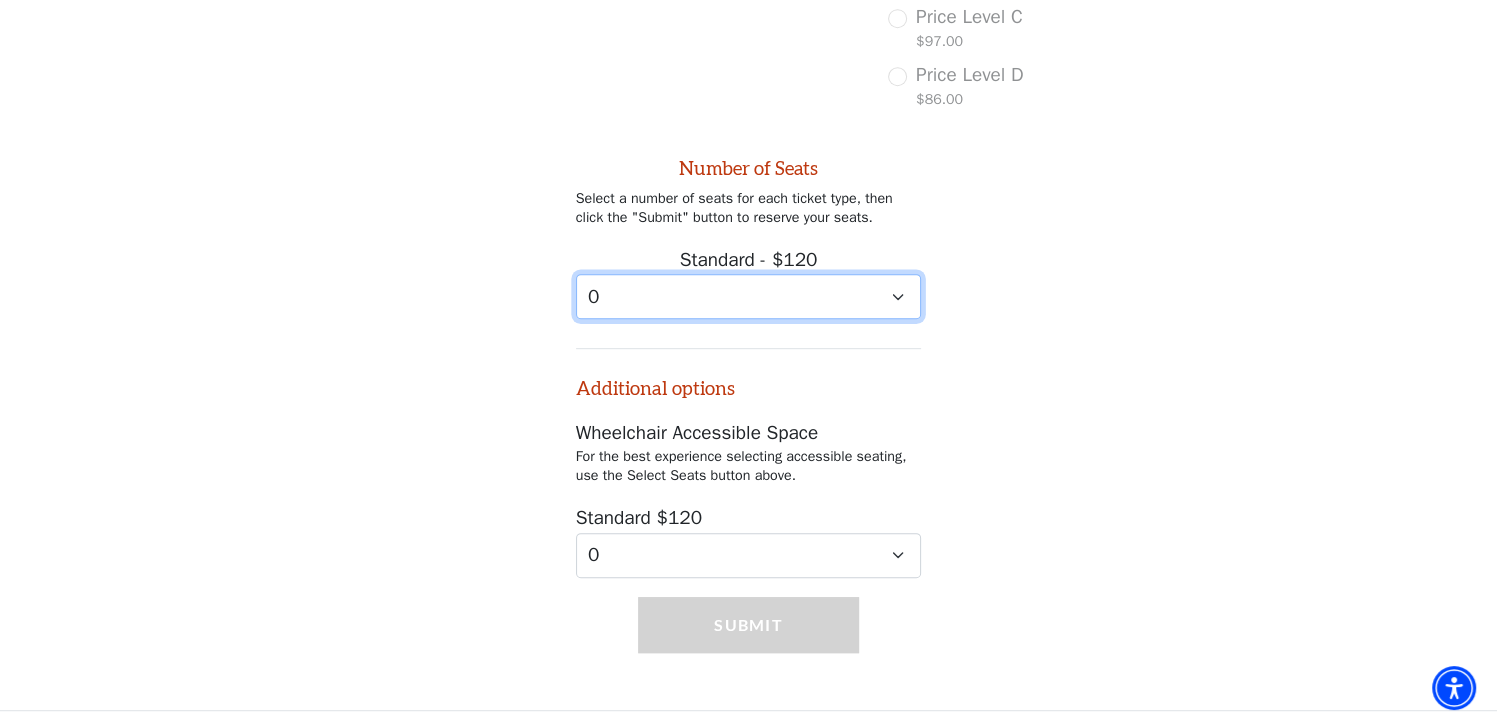 click on "0 1 2 3 4 5 6 7 8 9" at bounding box center (749, 296) 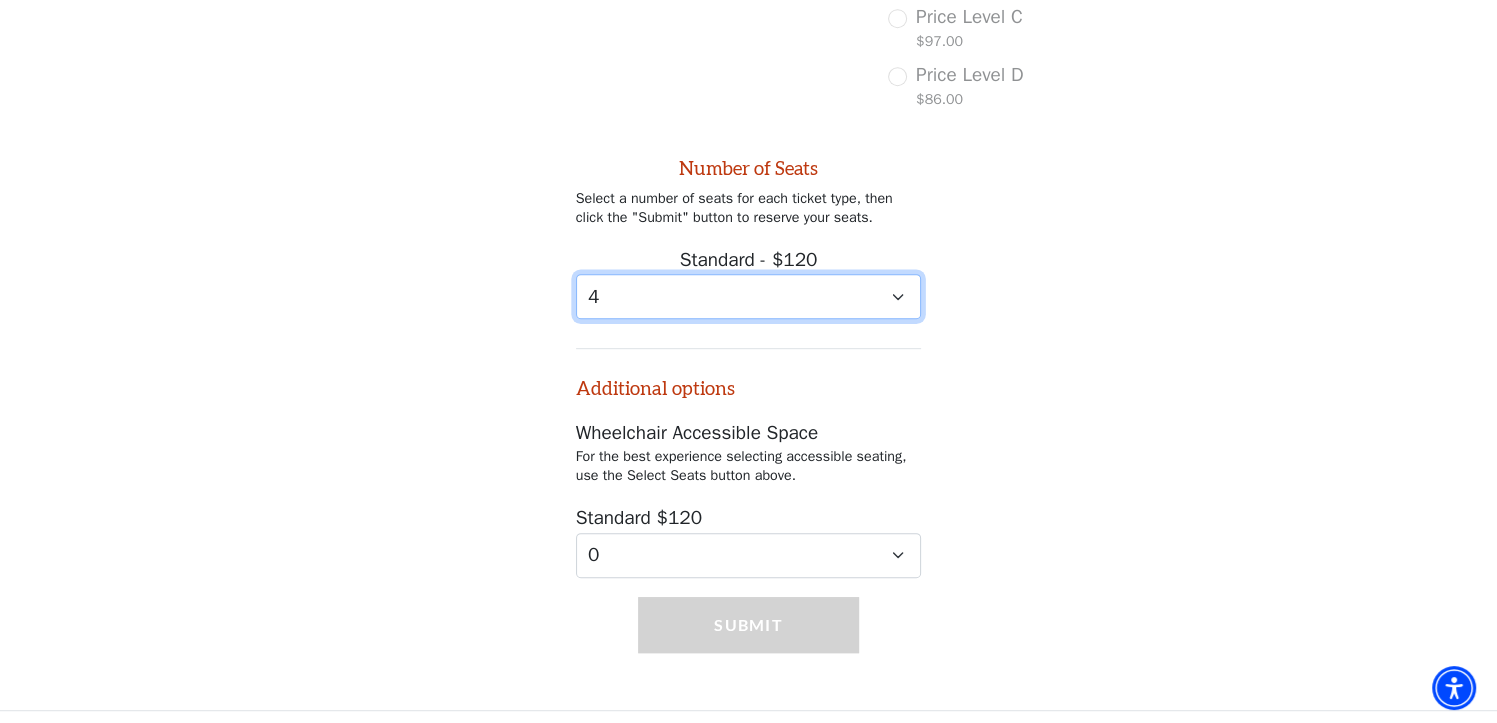 click on "0 1 2 3 4 5 6 7 8 9" at bounding box center [749, 296] 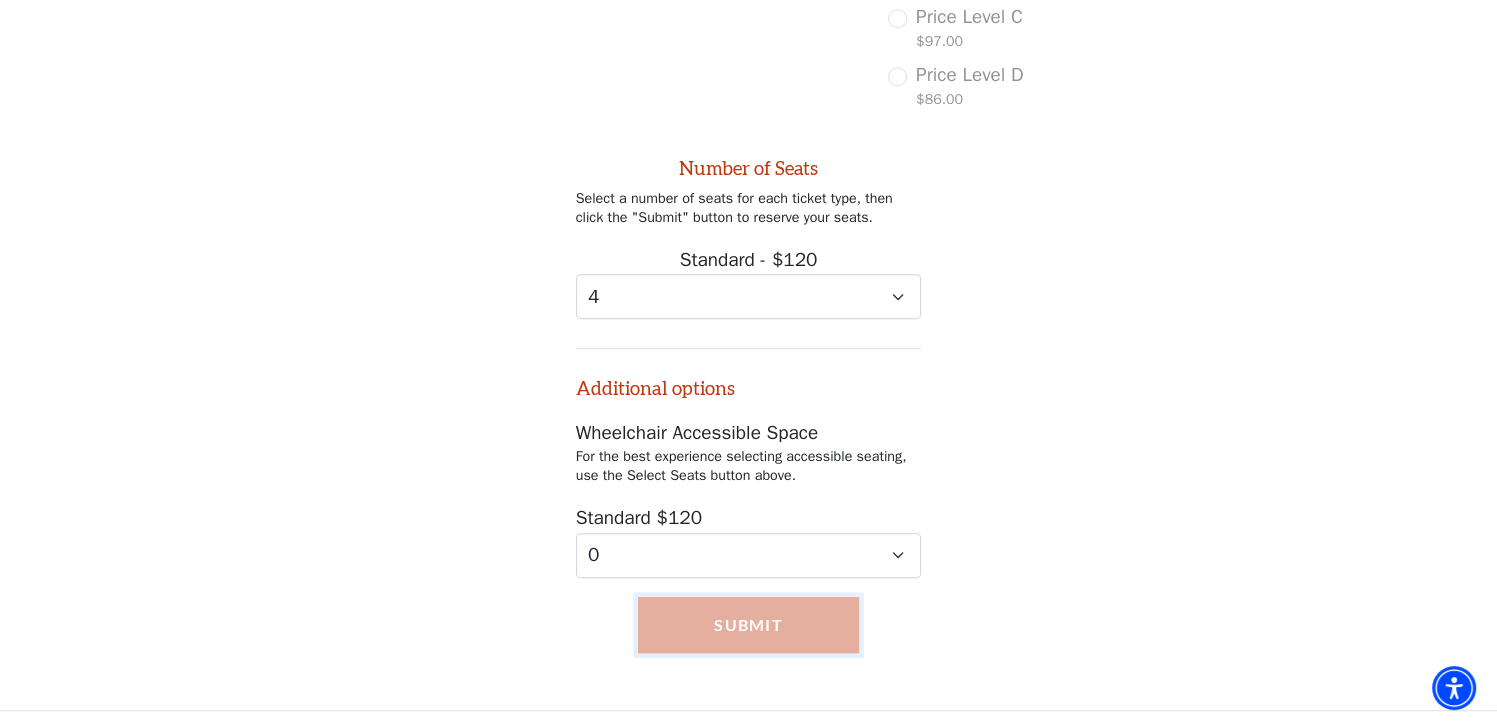 click on "Submit" at bounding box center (748, 625) 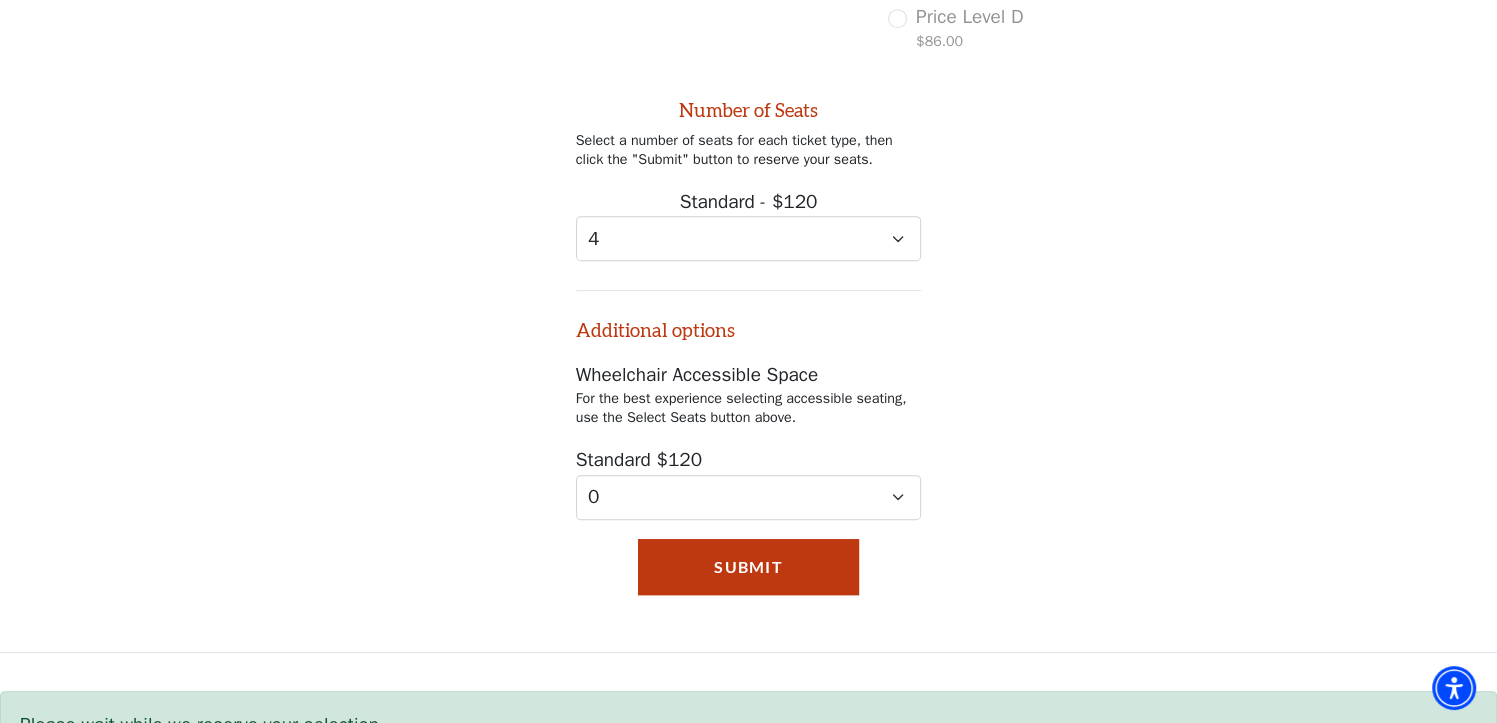 scroll, scrollTop: 1063, scrollLeft: 0, axis: vertical 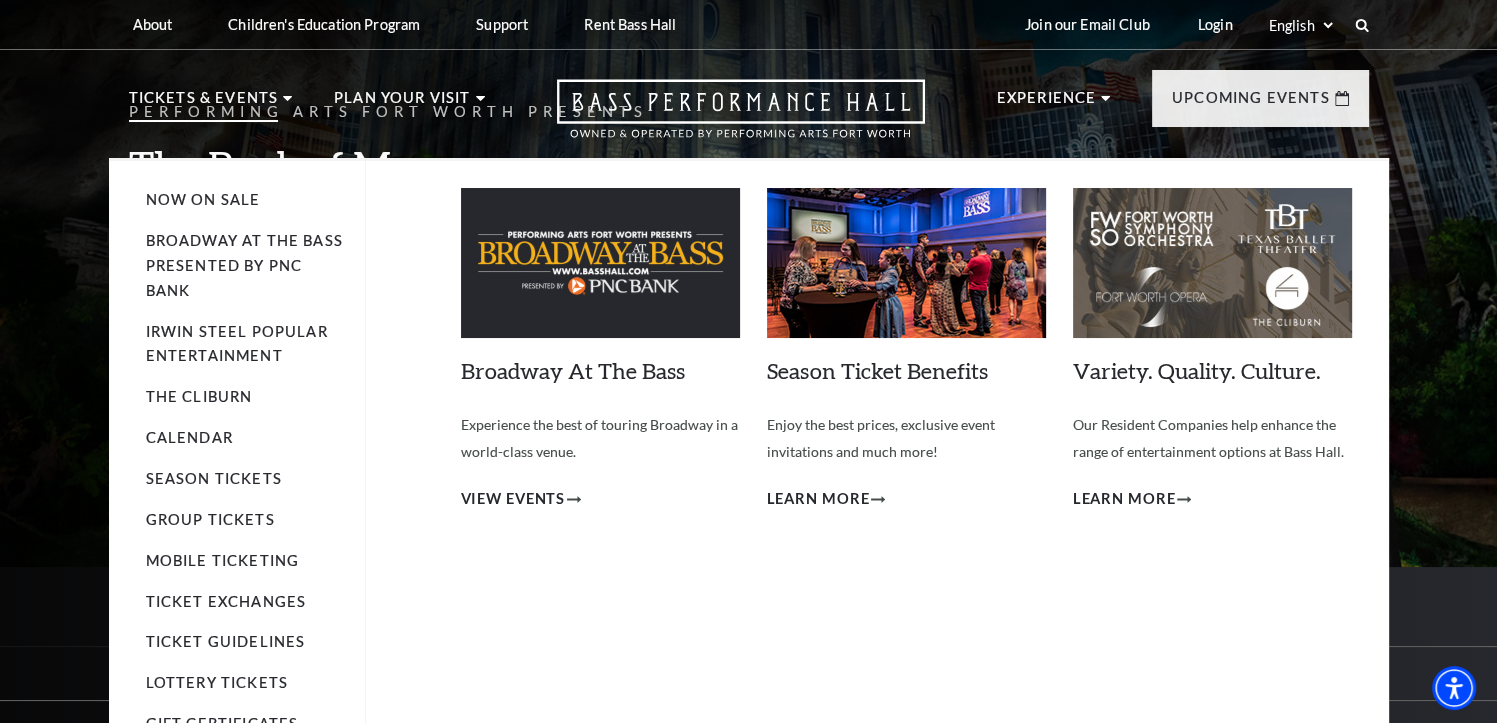click on "Tickets & Events" at bounding box center [204, 104] 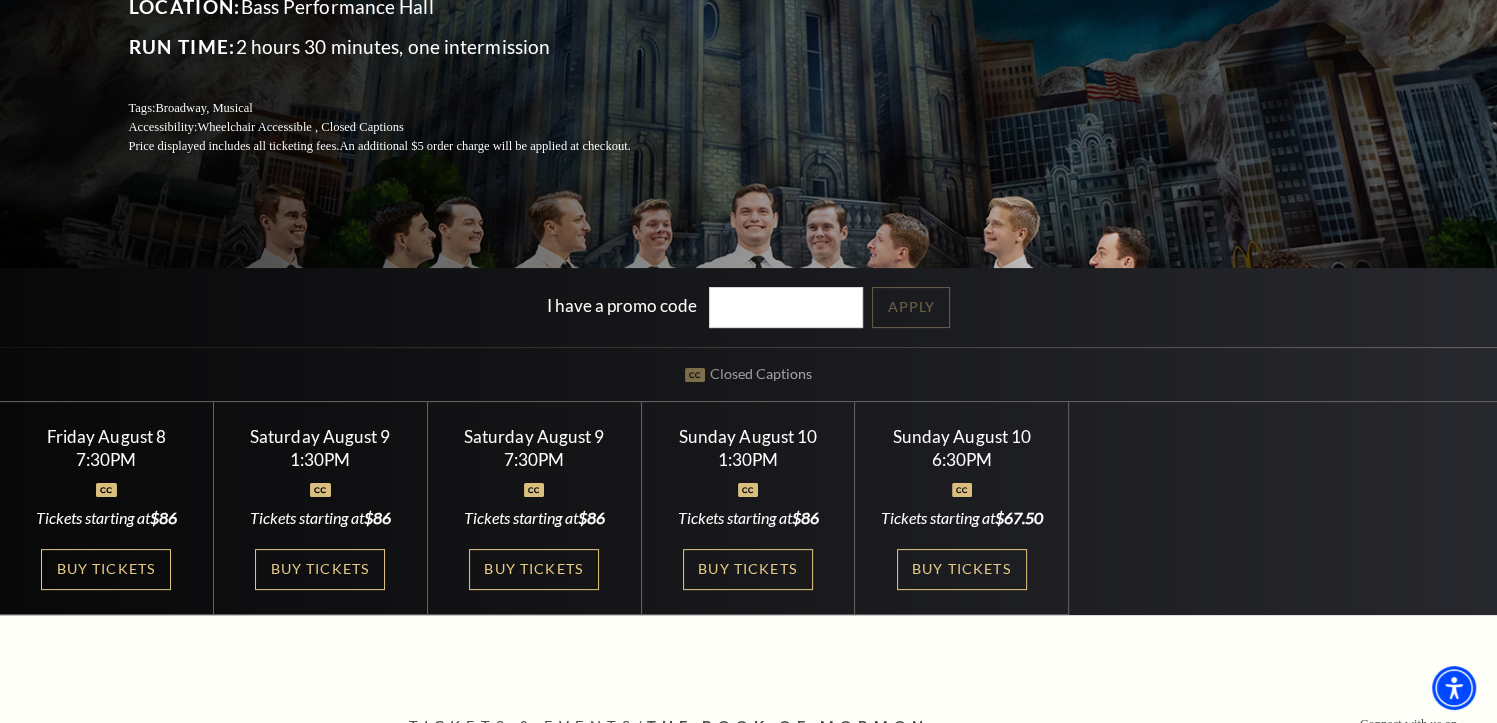 scroll, scrollTop: 0, scrollLeft: 0, axis: both 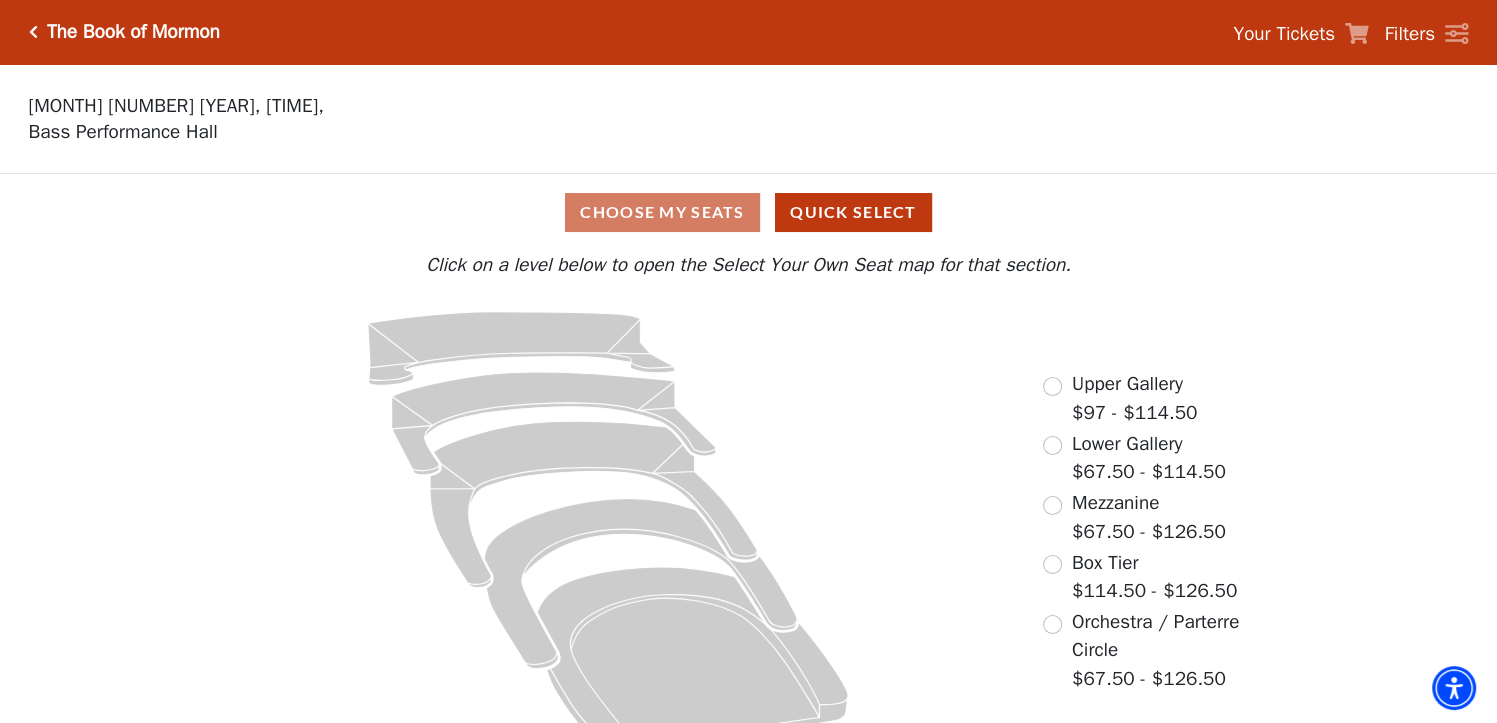 click on "Mezzanine $67.50 - $126.50" at bounding box center [1134, 517] 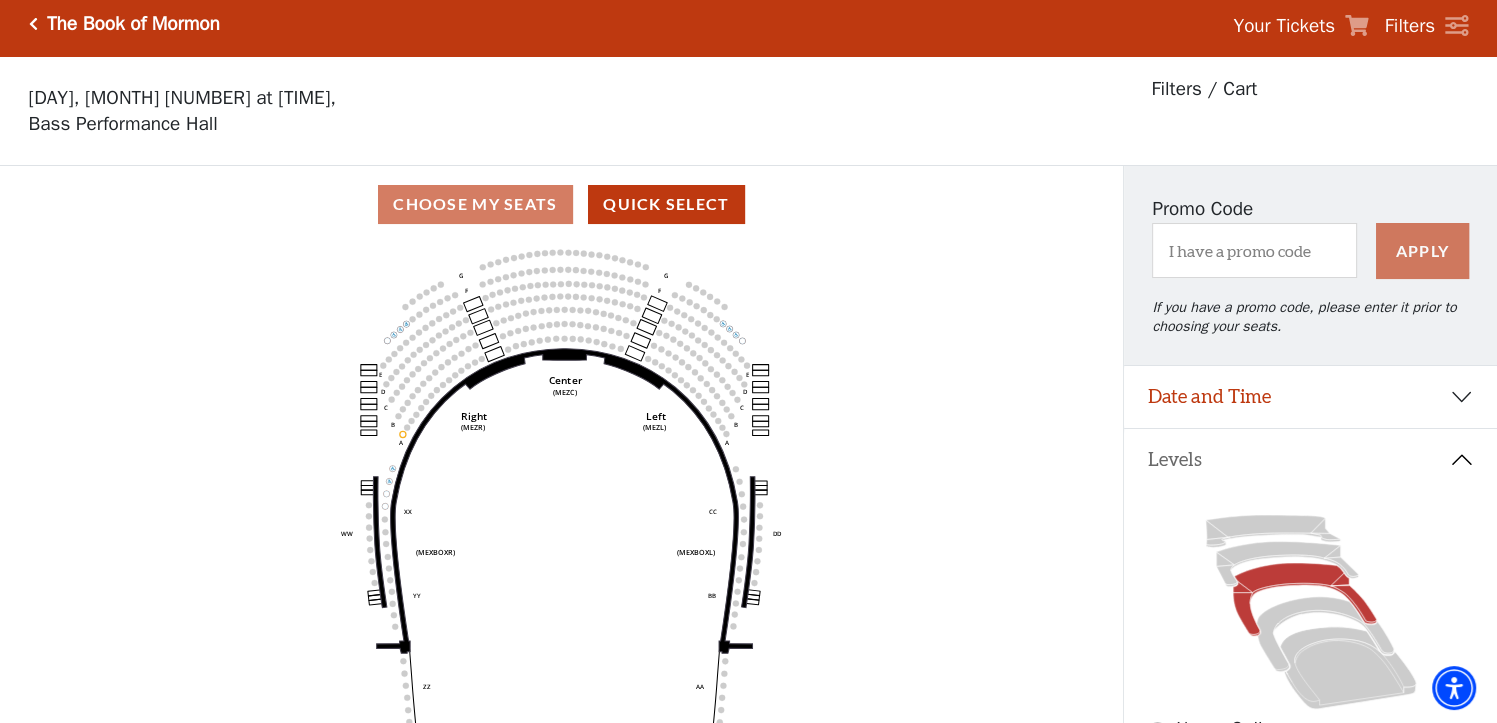 scroll, scrollTop: 0, scrollLeft: 0, axis: both 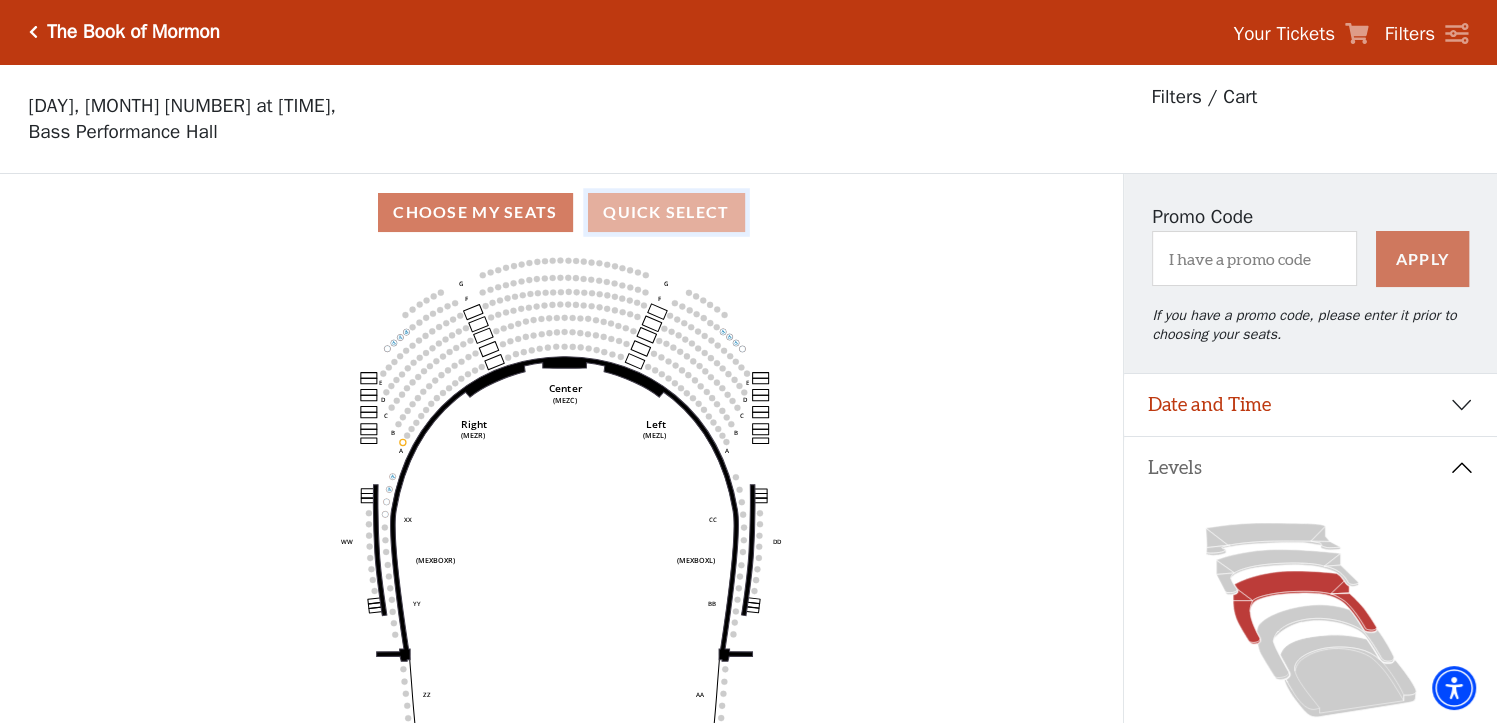 click on "Quick Select" at bounding box center (666, 212) 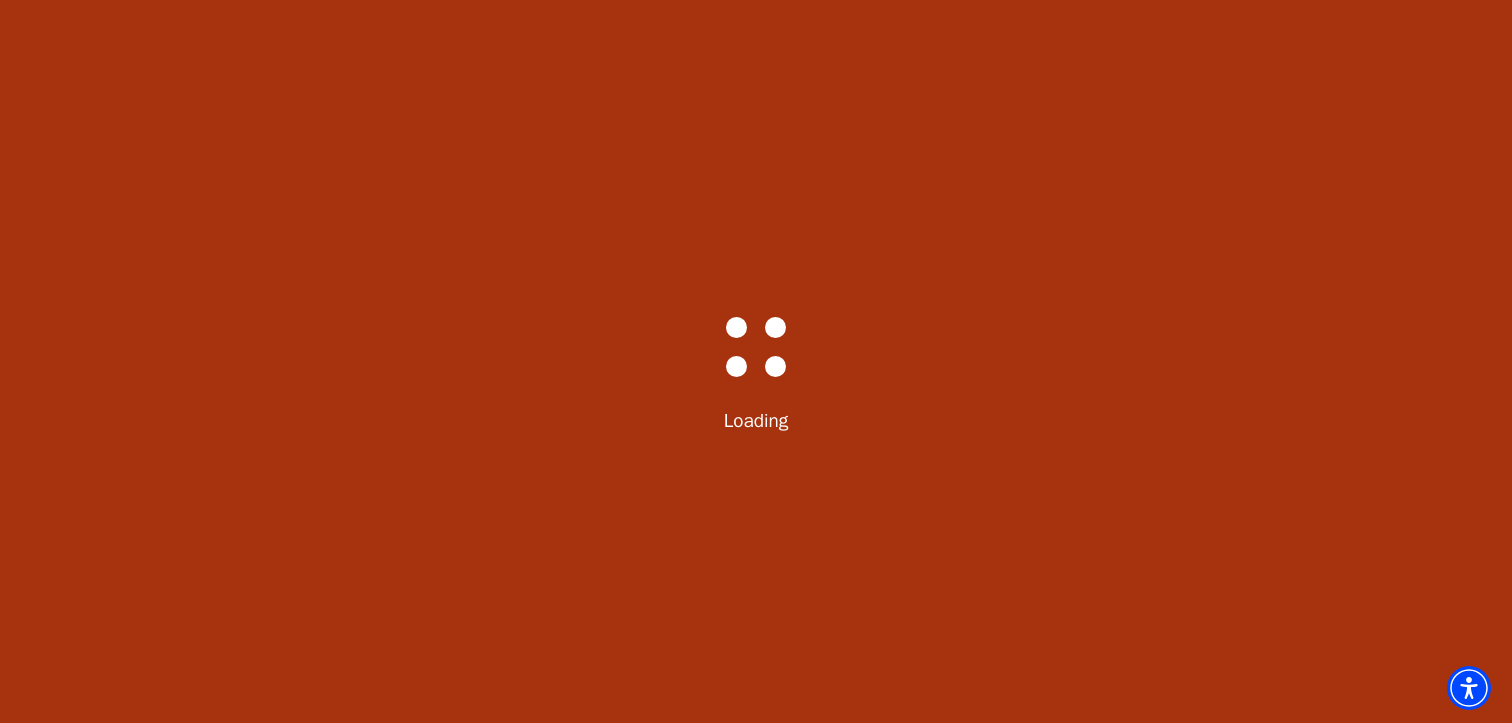 select on "6289" 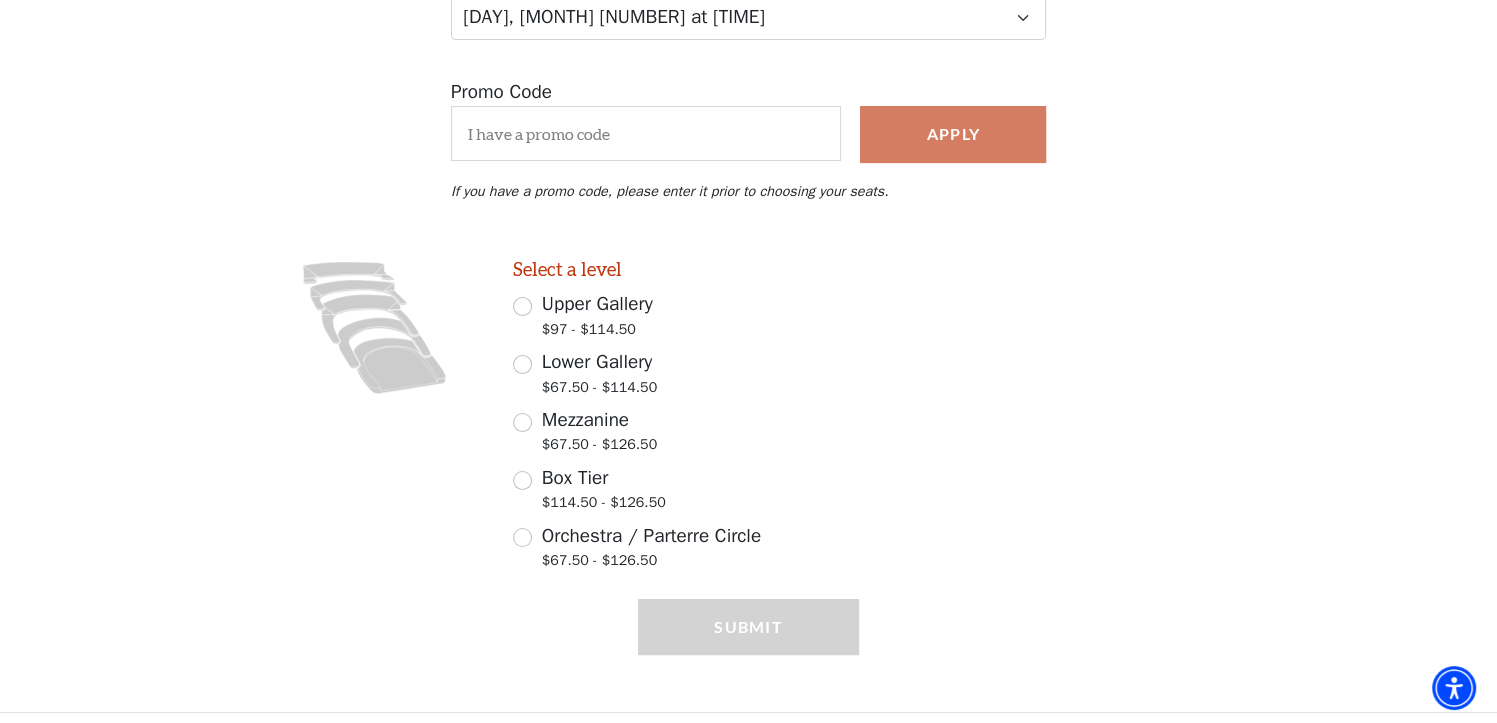 scroll, scrollTop: 328, scrollLeft: 0, axis: vertical 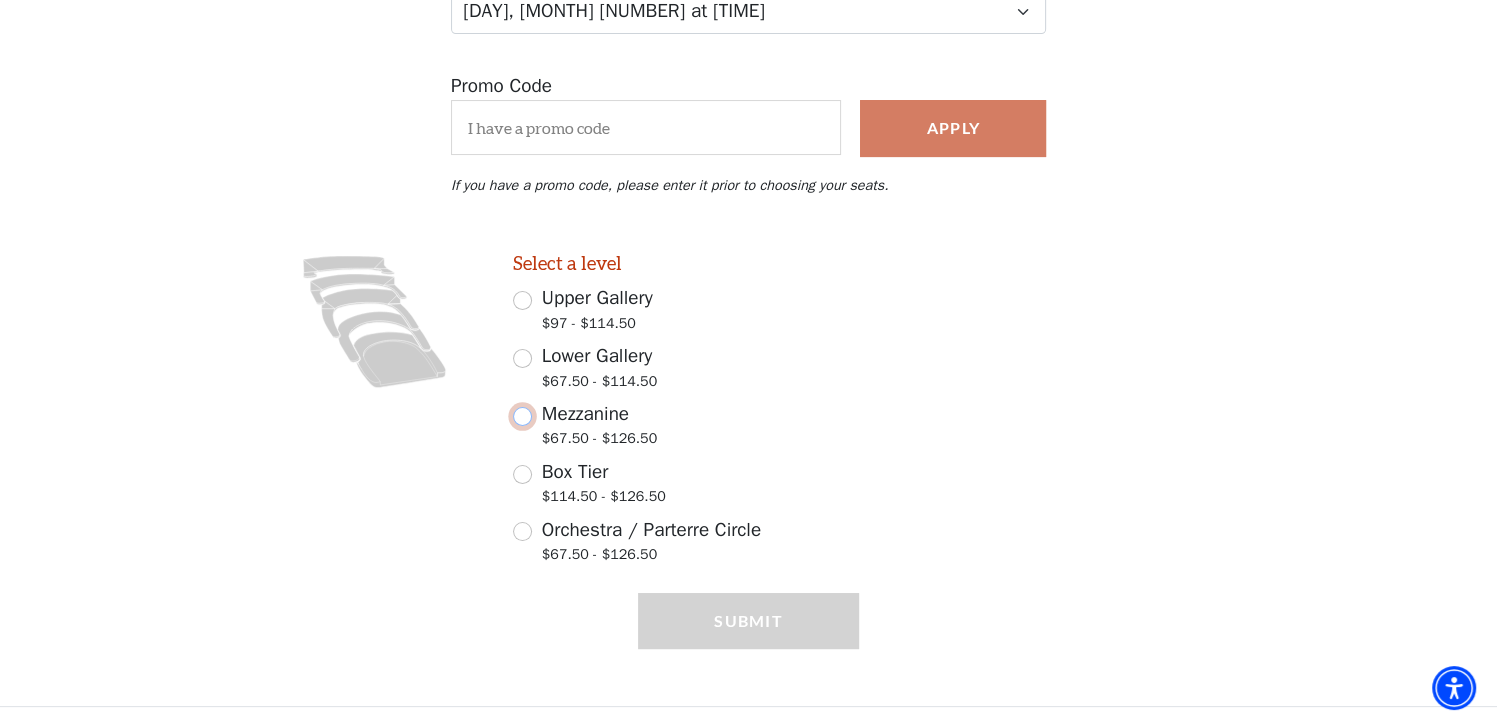 click on "Mezzanine     $67.50 - $126.50" at bounding box center [522, 416] 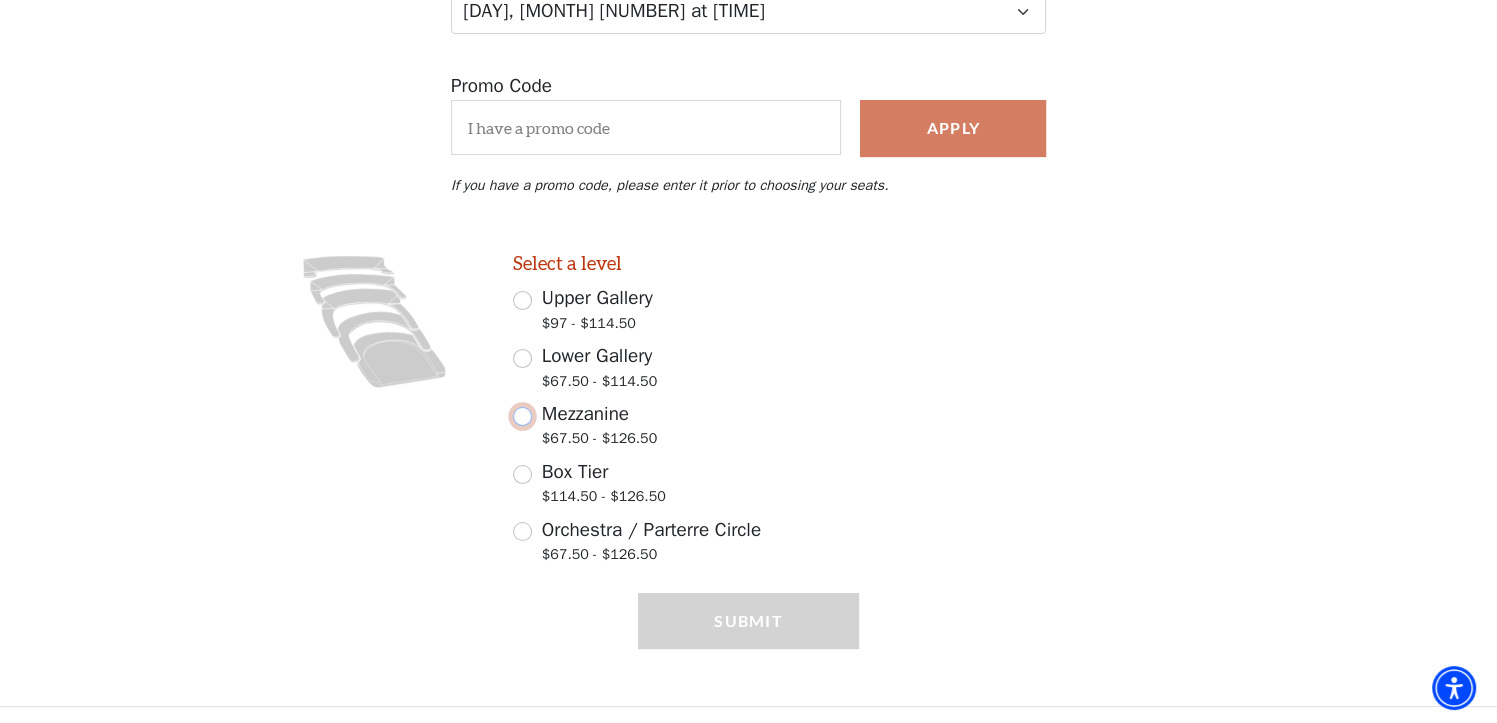 radio on "true" 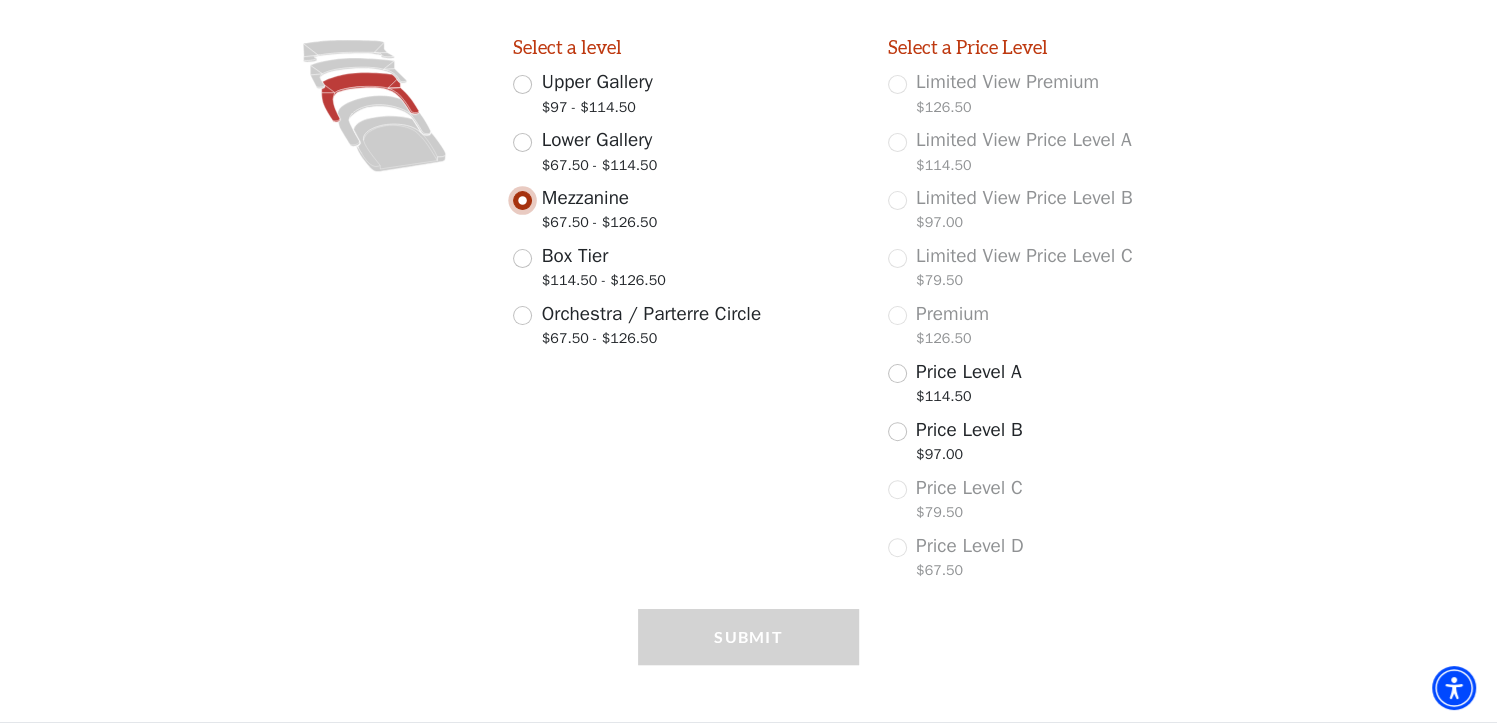 scroll, scrollTop: 559, scrollLeft: 0, axis: vertical 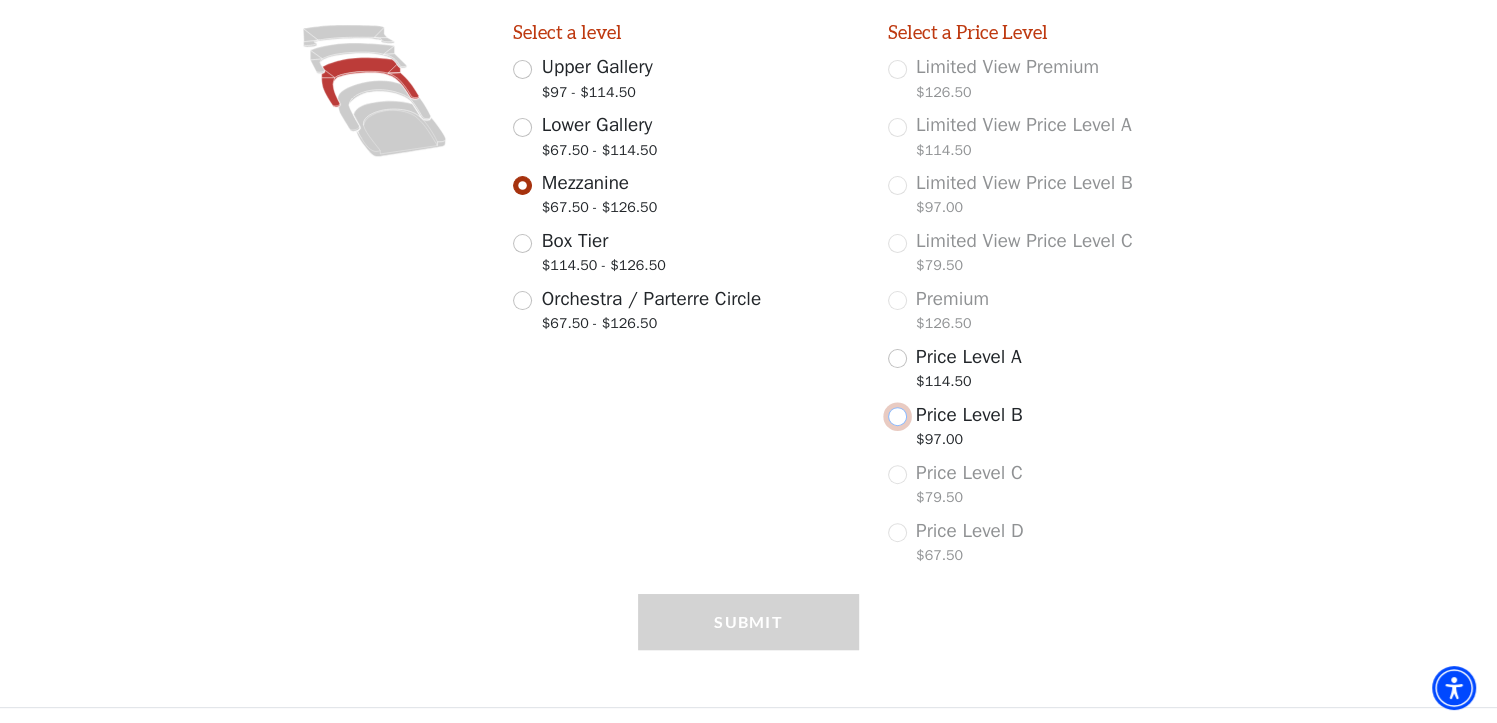 click on "Price Level B $97.00" at bounding box center [897, 416] 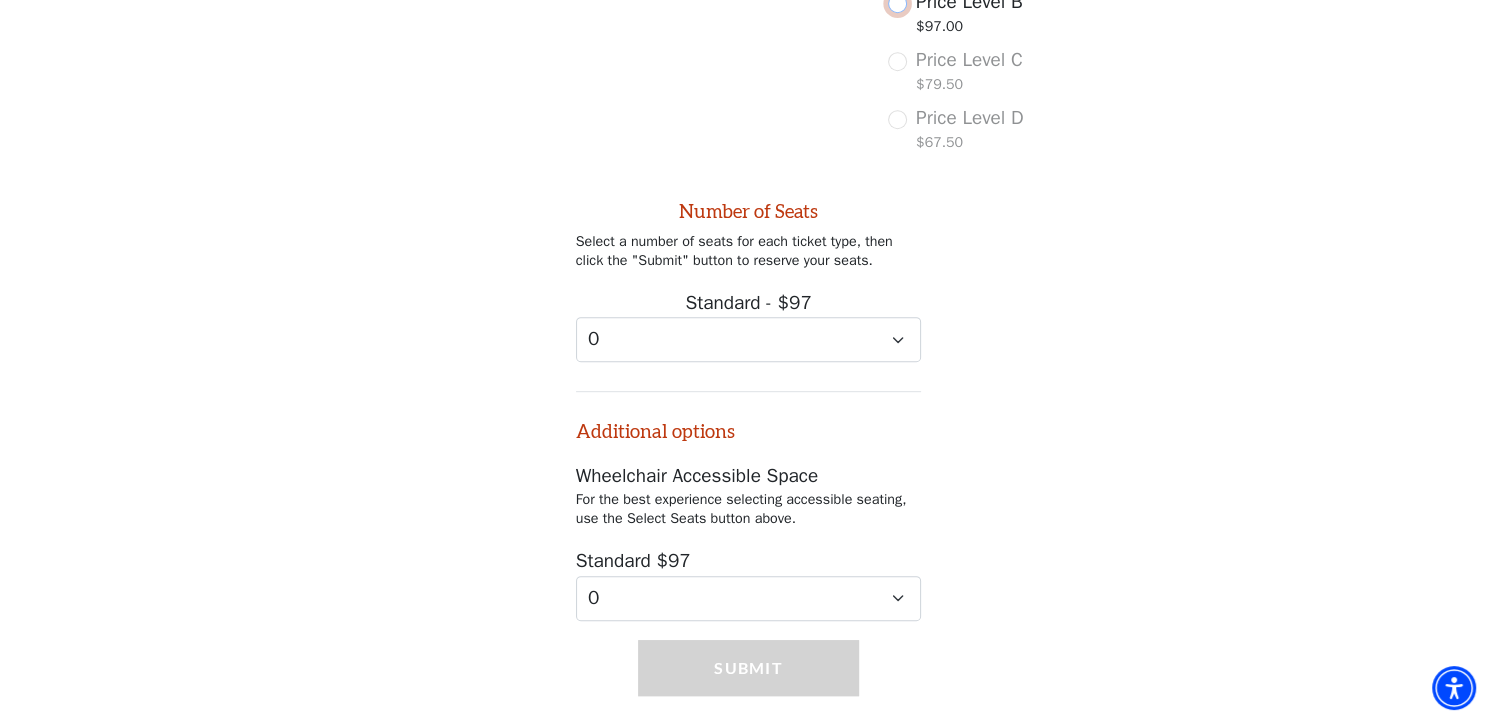 scroll, scrollTop: 1015, scrollLeft: 0, axis: vertical 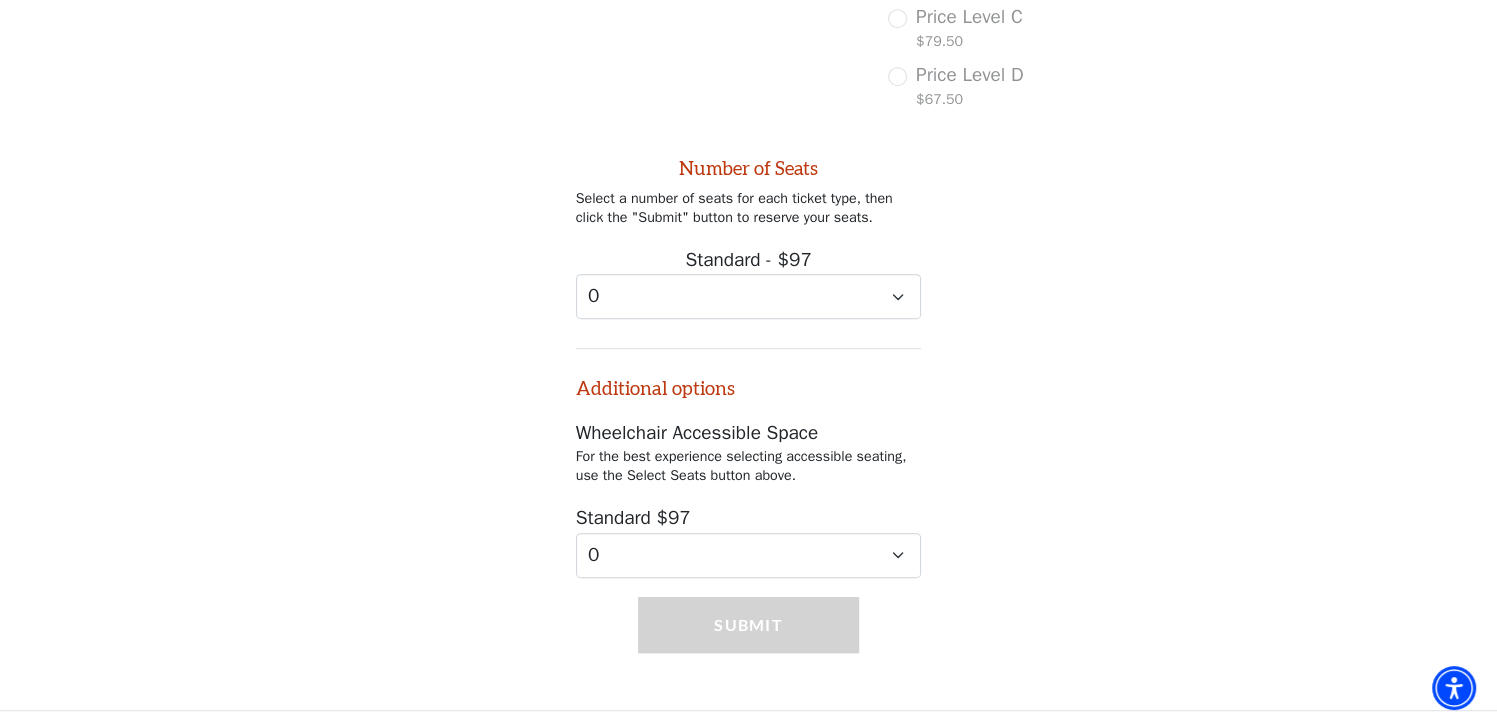 click on "Number of Seats   Select a number of seats for each ticket type, then click the "Submit" button to reserve your seats.
Standard - $97
0 1 2 3 4 5 6 7 8 9   Additional options   Wheelchair Accessible Space   For the best experience selecting accessible seating, use the Select Seats button above.
Standard $97
0   1 2 3 4 5 6" at bounding box center [748, 358] 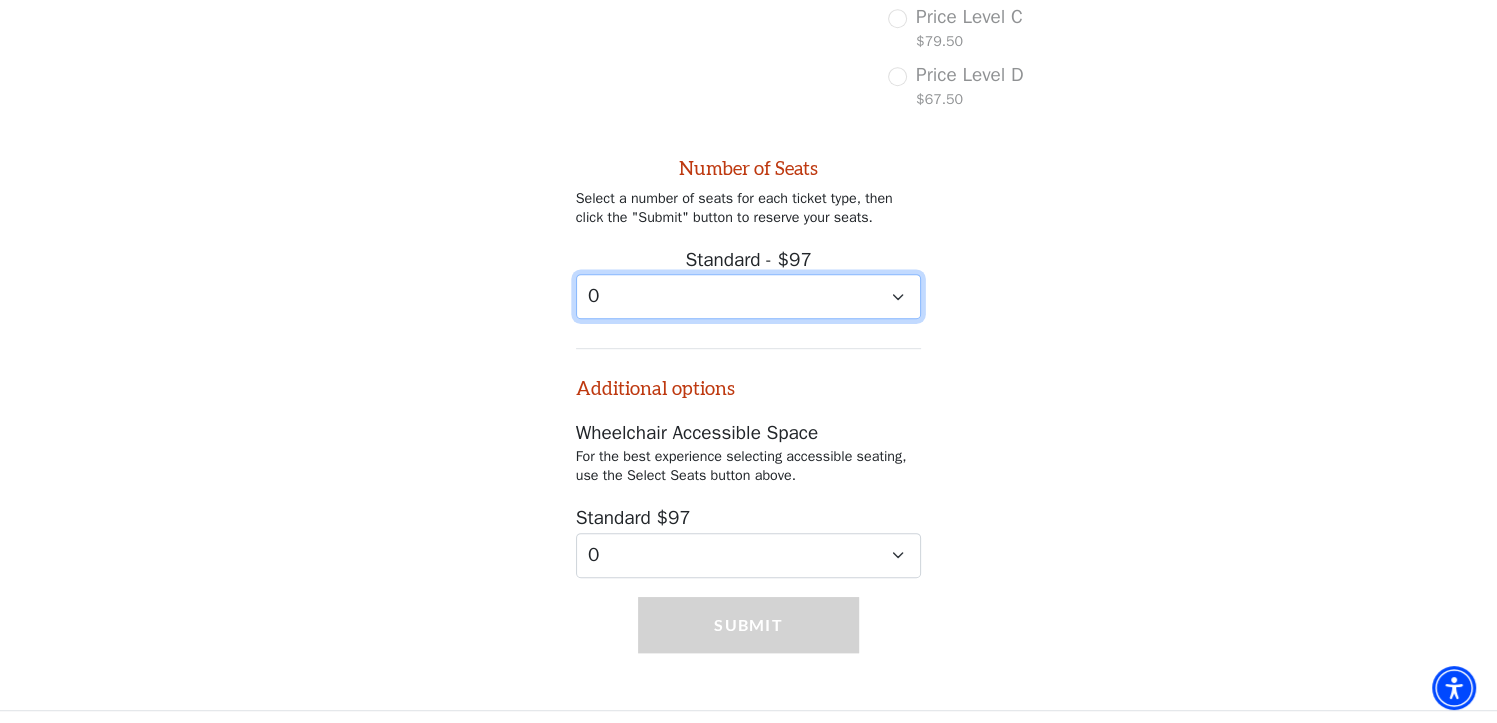 click on "0 1 2 3 4 5 6 7 8 9" at bounding box center (749, 296) 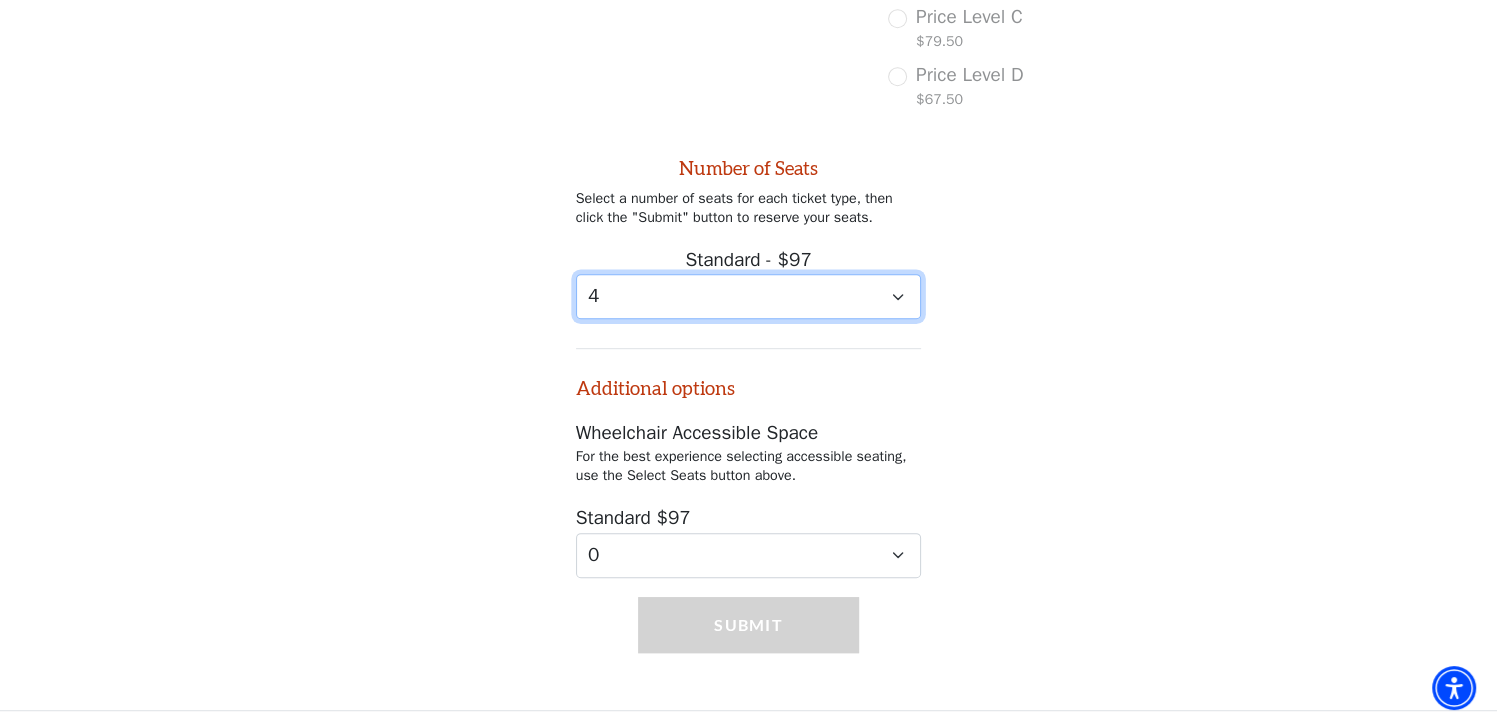 click on "0 1 2 3 4 5 6 7 8 9" at bounding box center (749, 296) 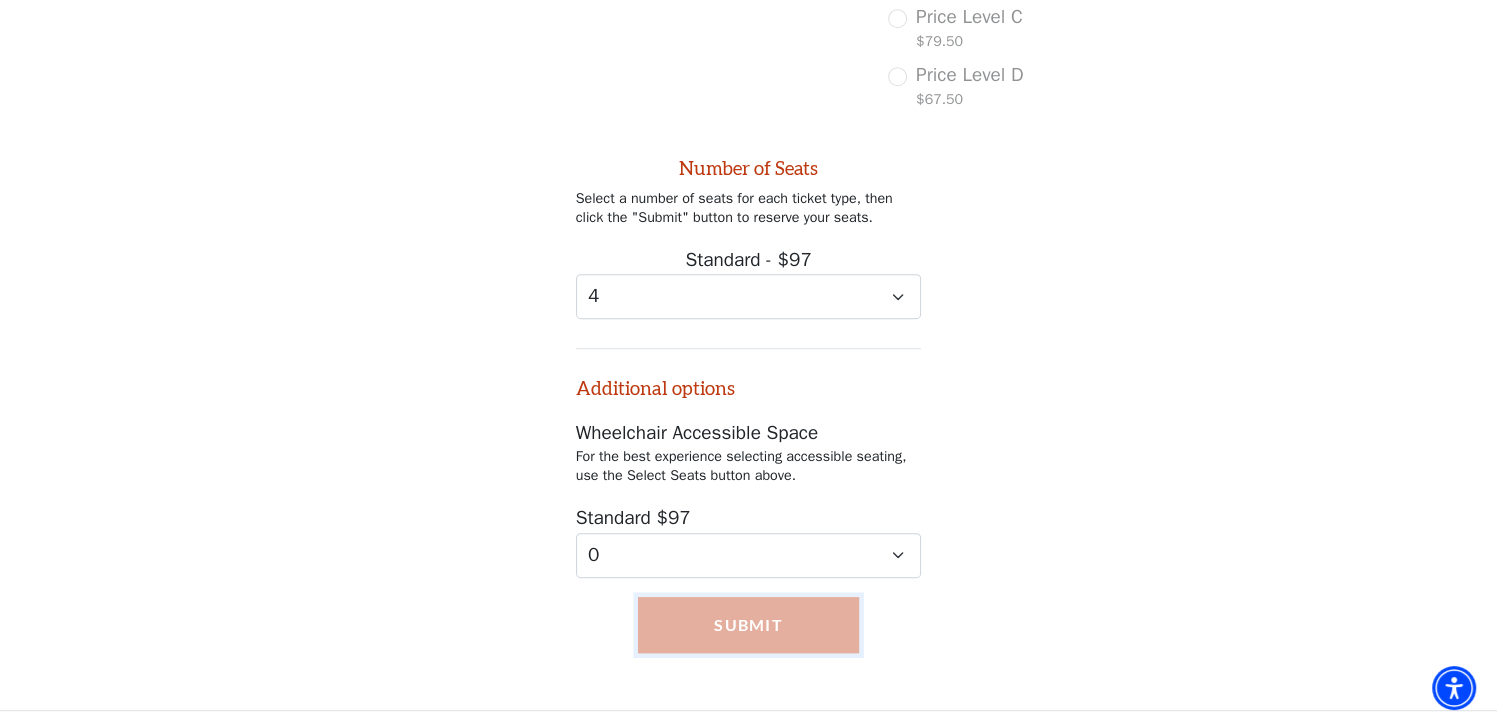 click on "Submit" at bounding box center (748, 625) 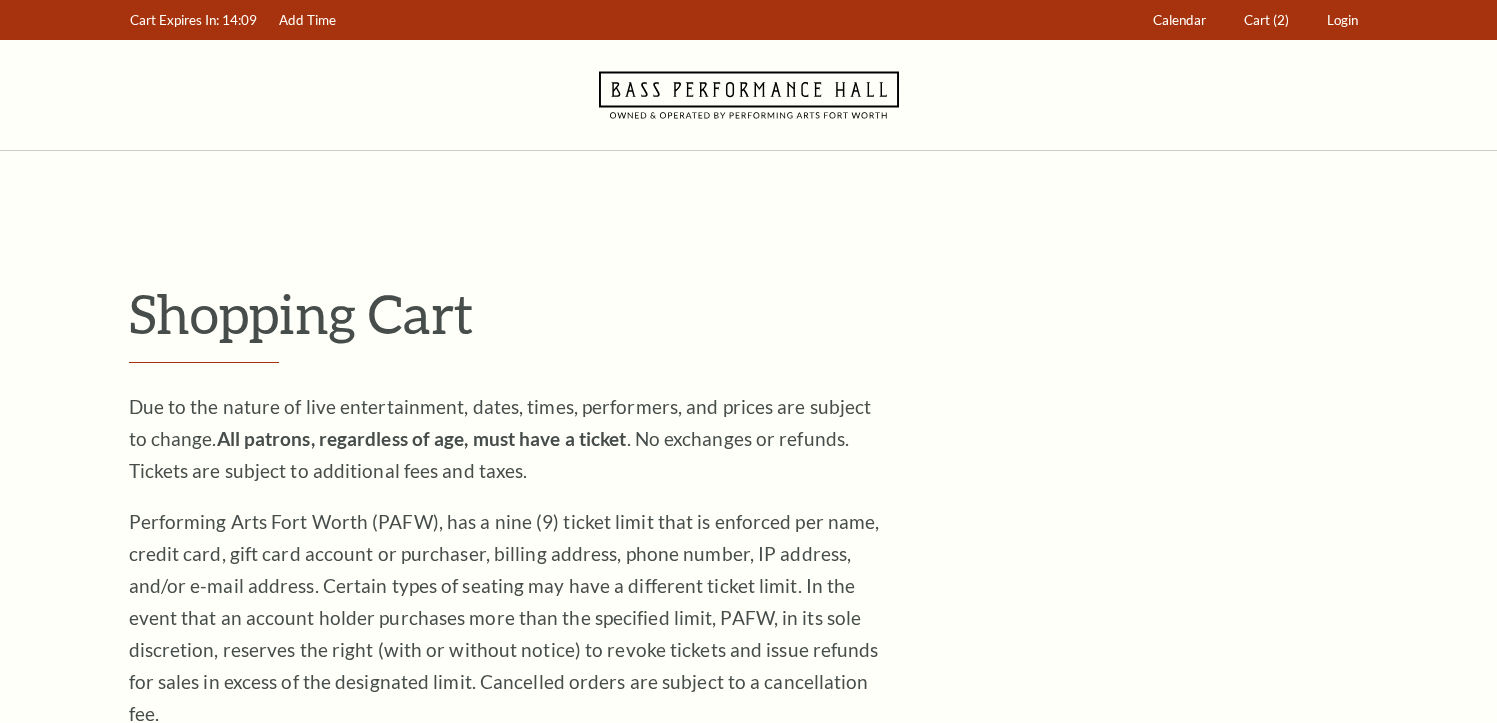 scroll, scrollTop: 0, scrollLeft: 0, axis: both 